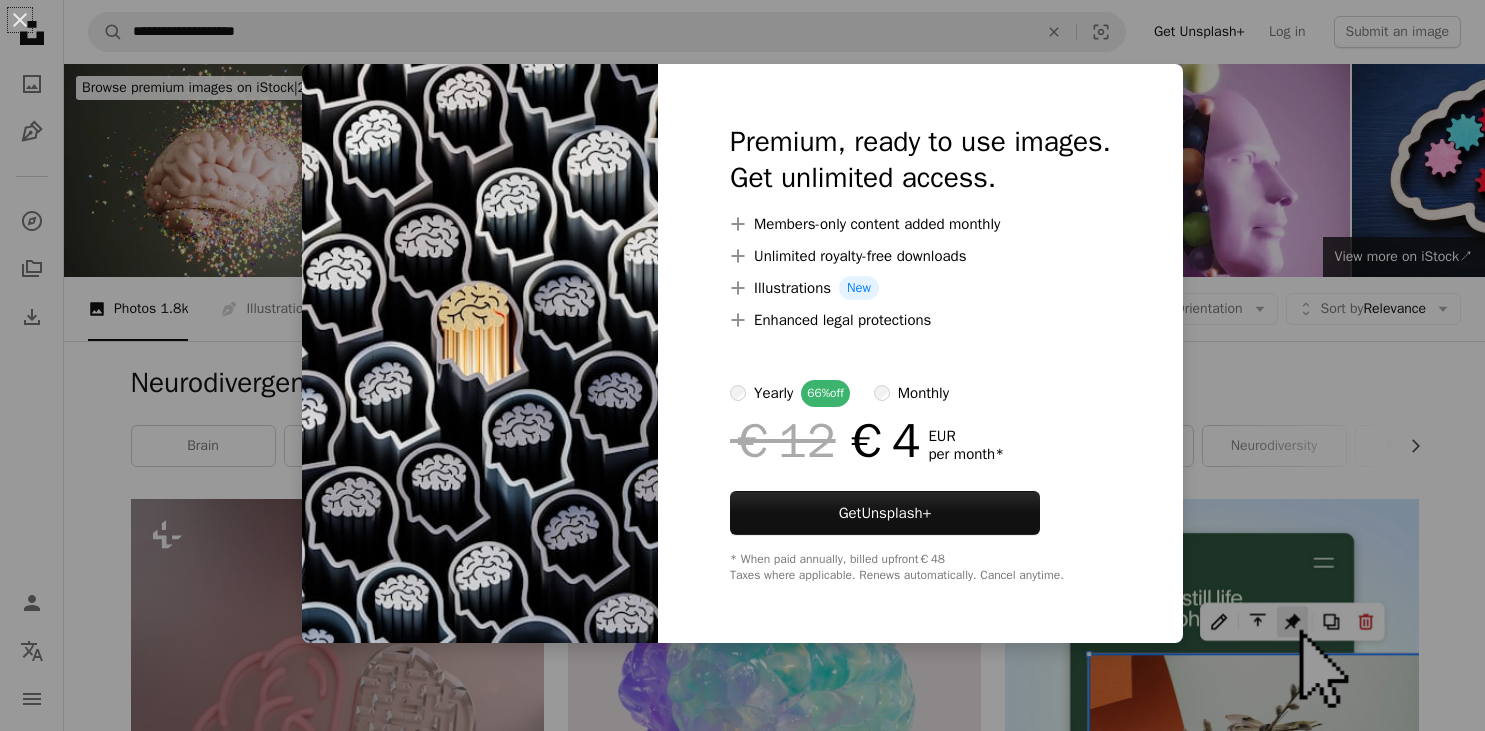 scroll, scrollTop: 8567, scrollLeft: 0, axis: vertical 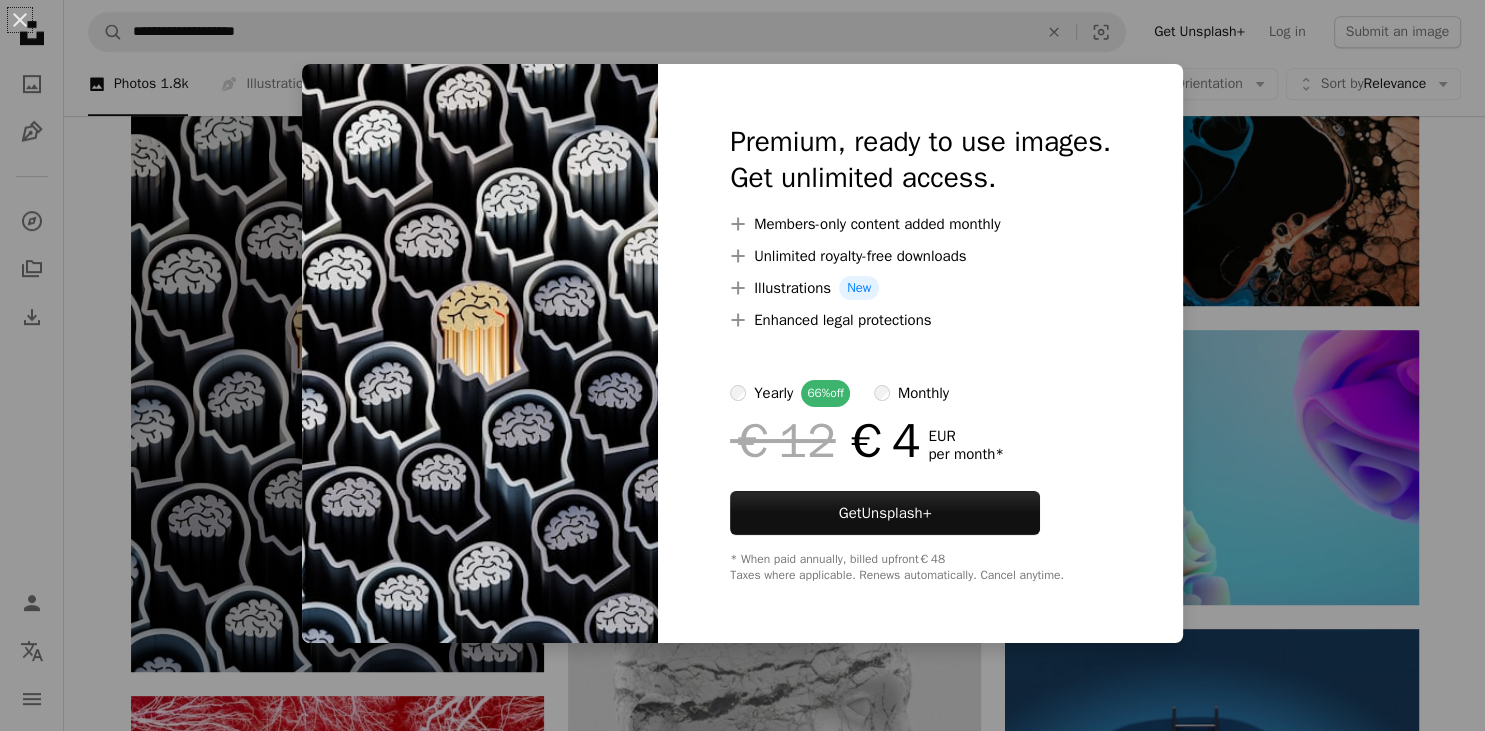 click on "An X shape Premium, ready to use images. Get unlimited access. A plus sign Members-only content added monthly A plus sign Unlimited royalty-free downloads A plus sign Illustrations  New A plus sign Enhanced legal protections yearly 66%  off monthly €12   €4 EUR per month * Get  Unsplash+ * When paid annually, billed upfront  €48 Taxes where applicable. Renews automatically. Cancel anytime." at bounding box center (742, 365) 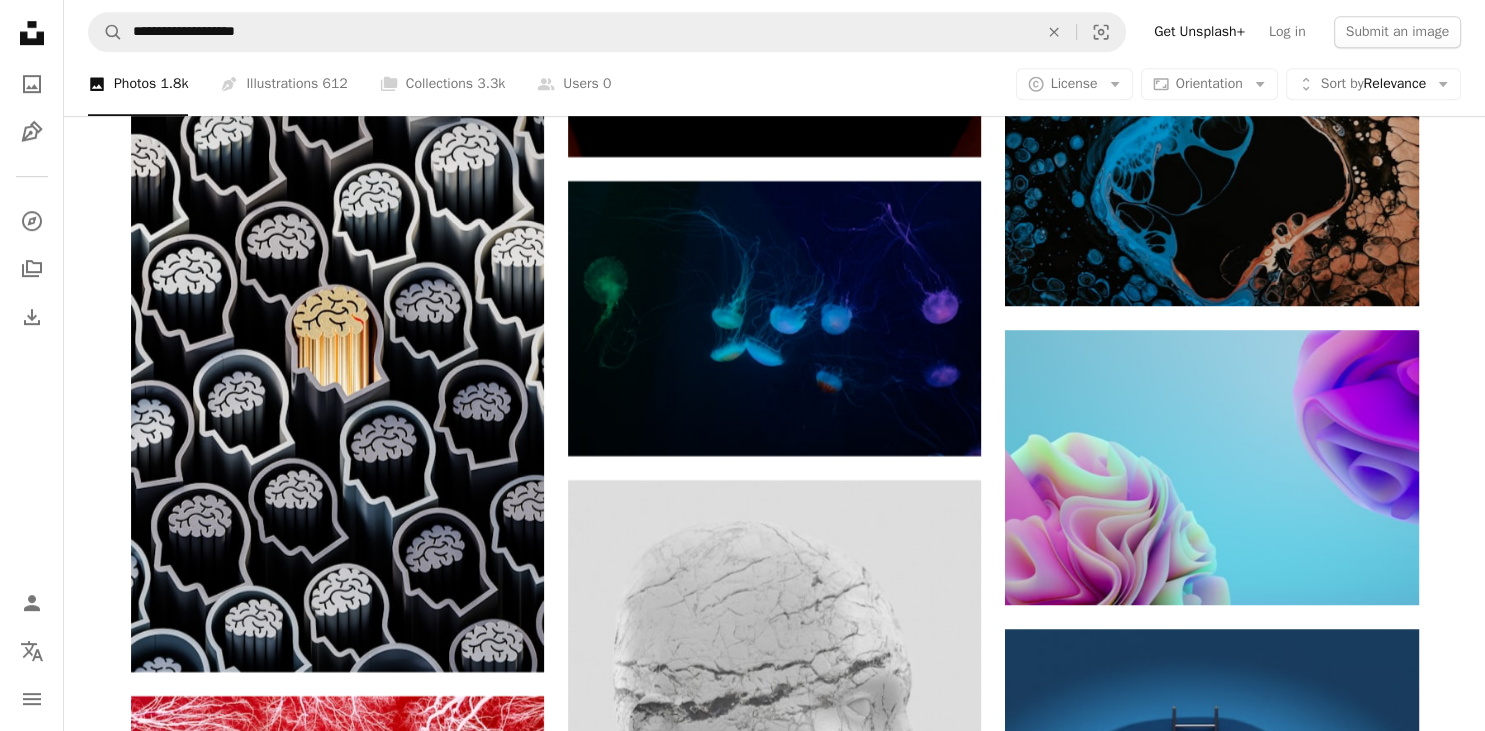 scroll, scrollTop: 8567, scrollLeft: 0, axis: vertical 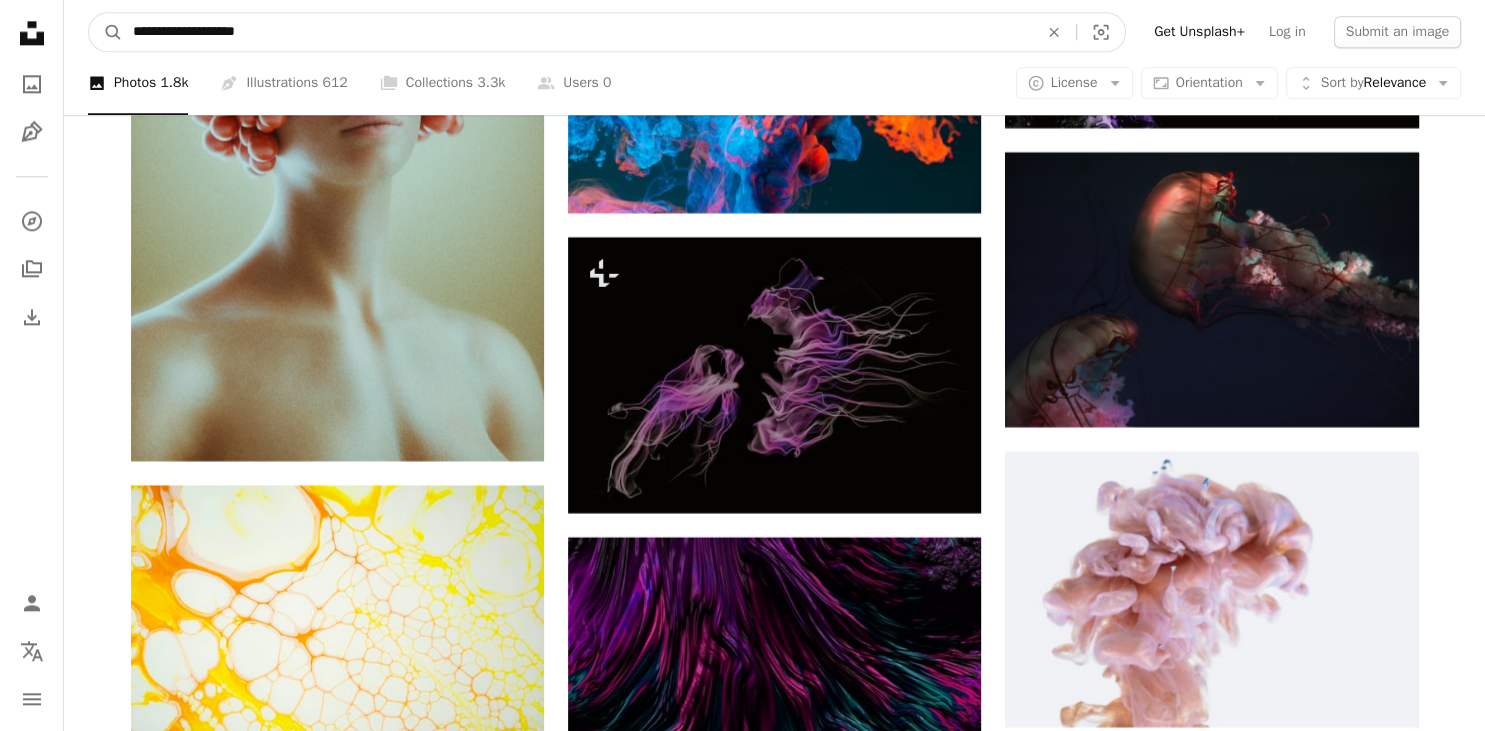drag, startPoint x: 231, startPoint y: 34, endPoint x: 52, endPoint y: 18, distance: 179.71365 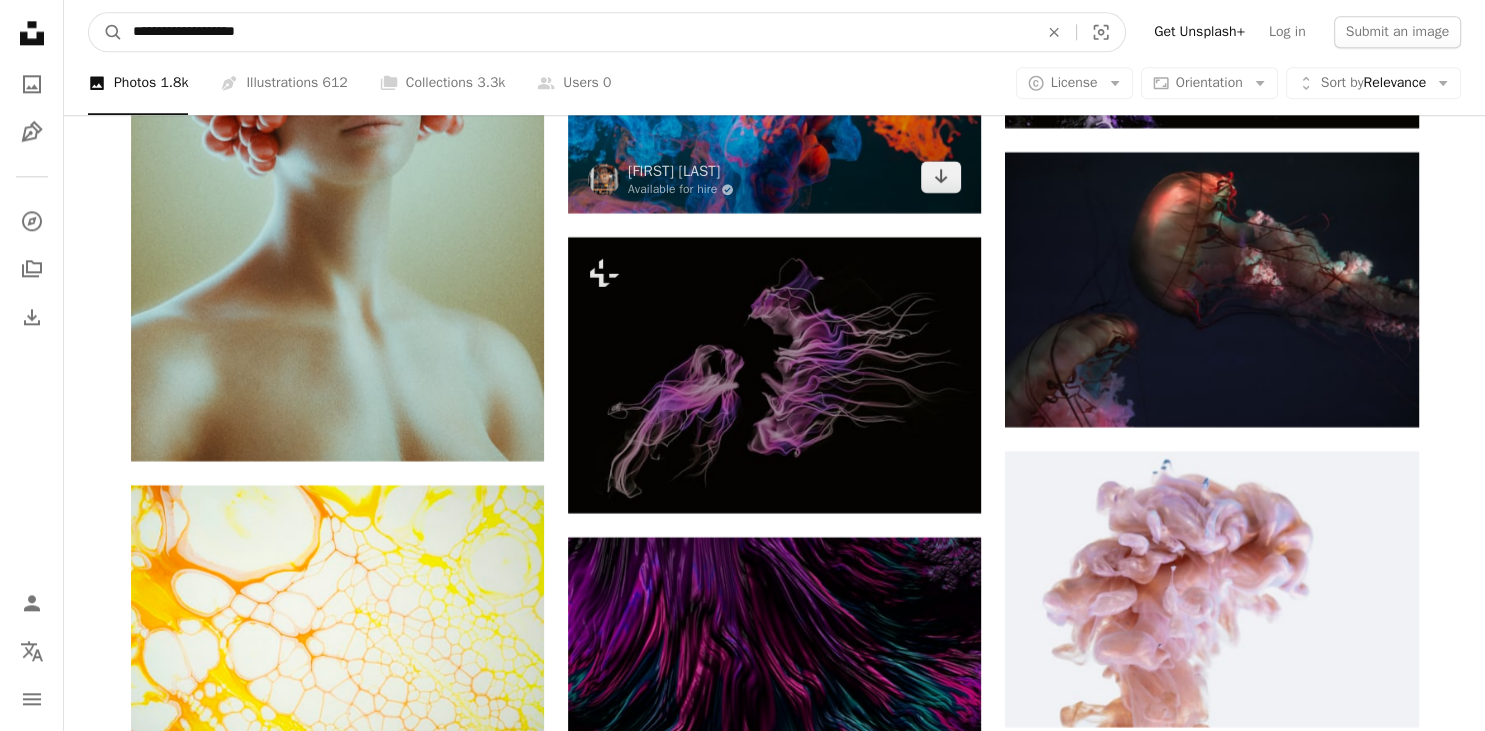 type on "*****" 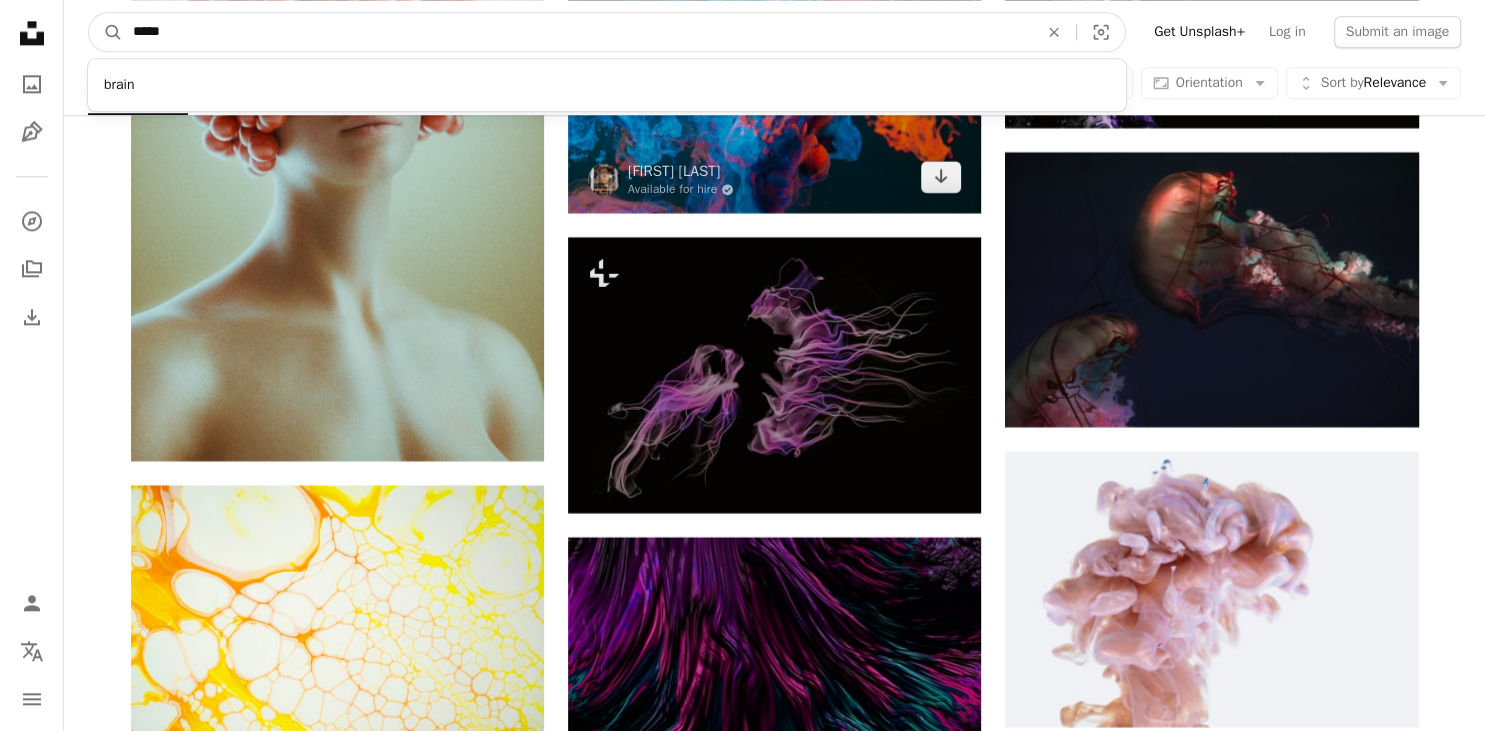click on "A magnifying glass" at bounding box center [106, 32] 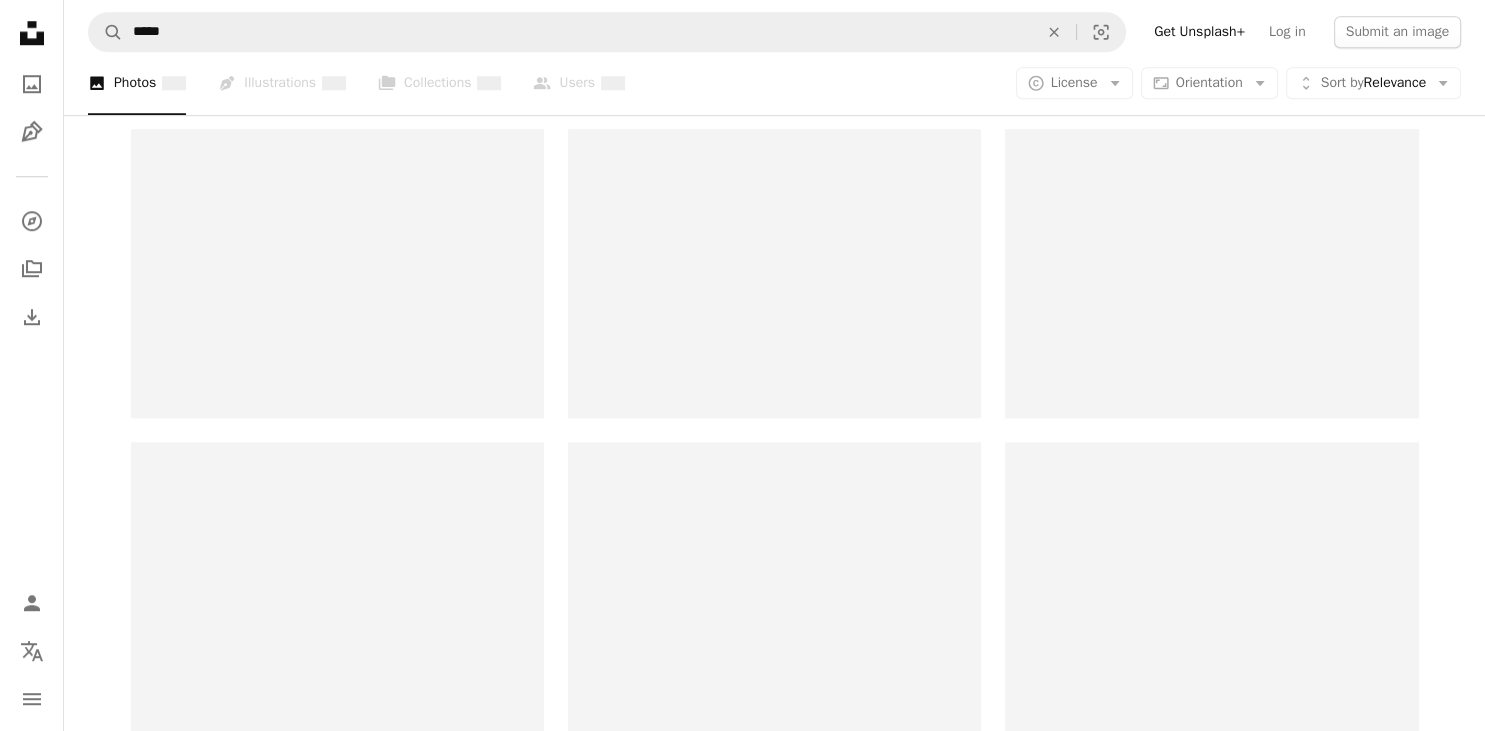 scroll, scrollTop: 0, scrollLeft: 0, axis: both 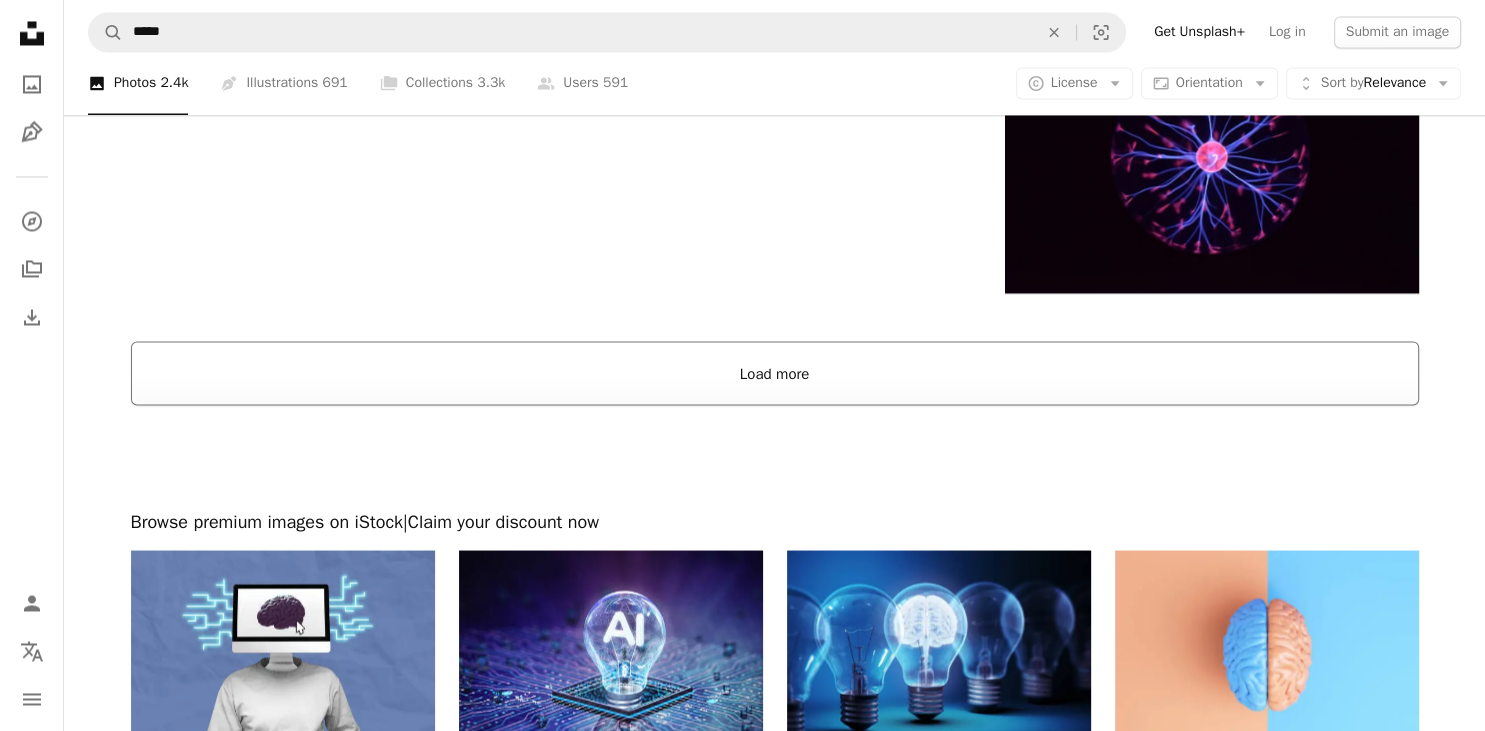 click on "Load more" at bounding box center [775, 373] 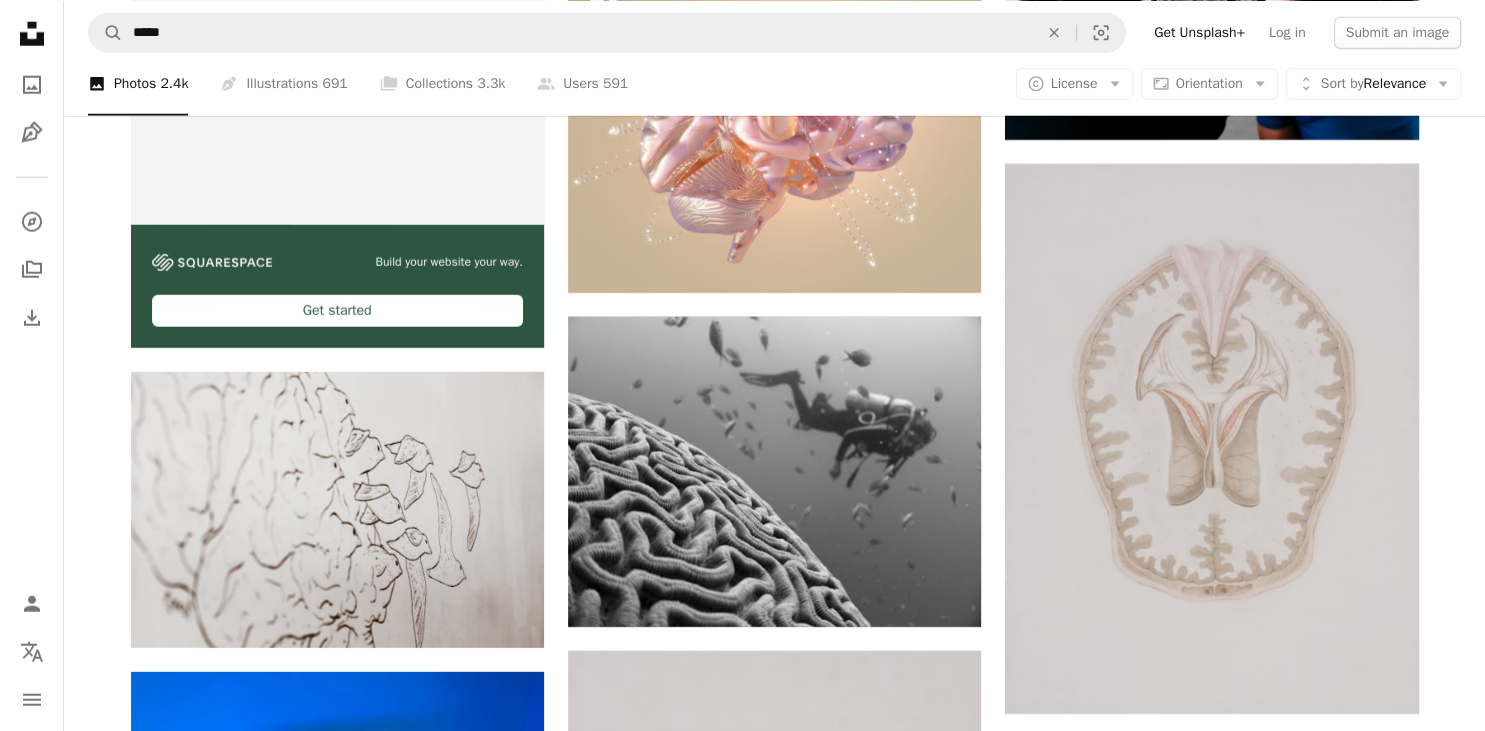 scroll, scrollTop: 5666, scrollLeft: 0, axis: vertical 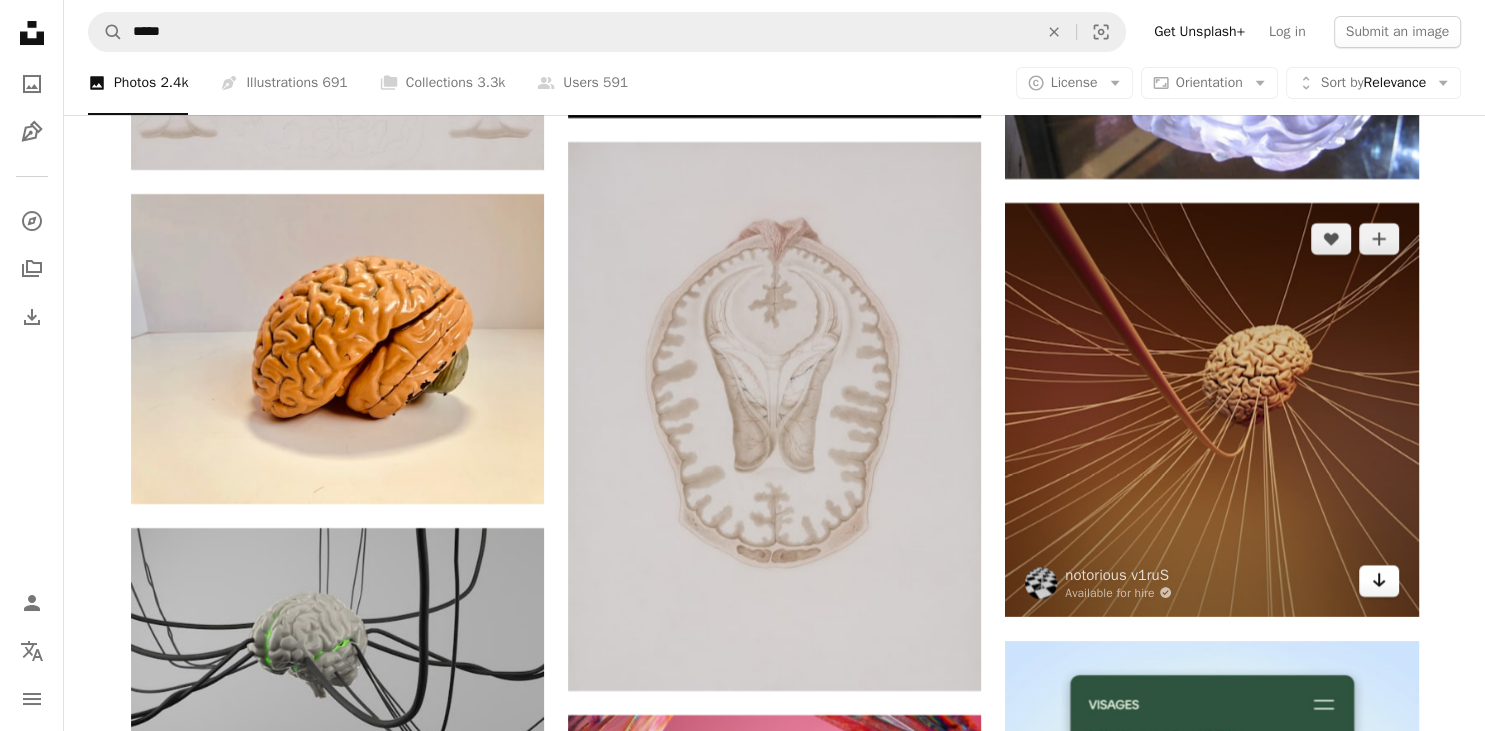 click on "Arrow pointing down" 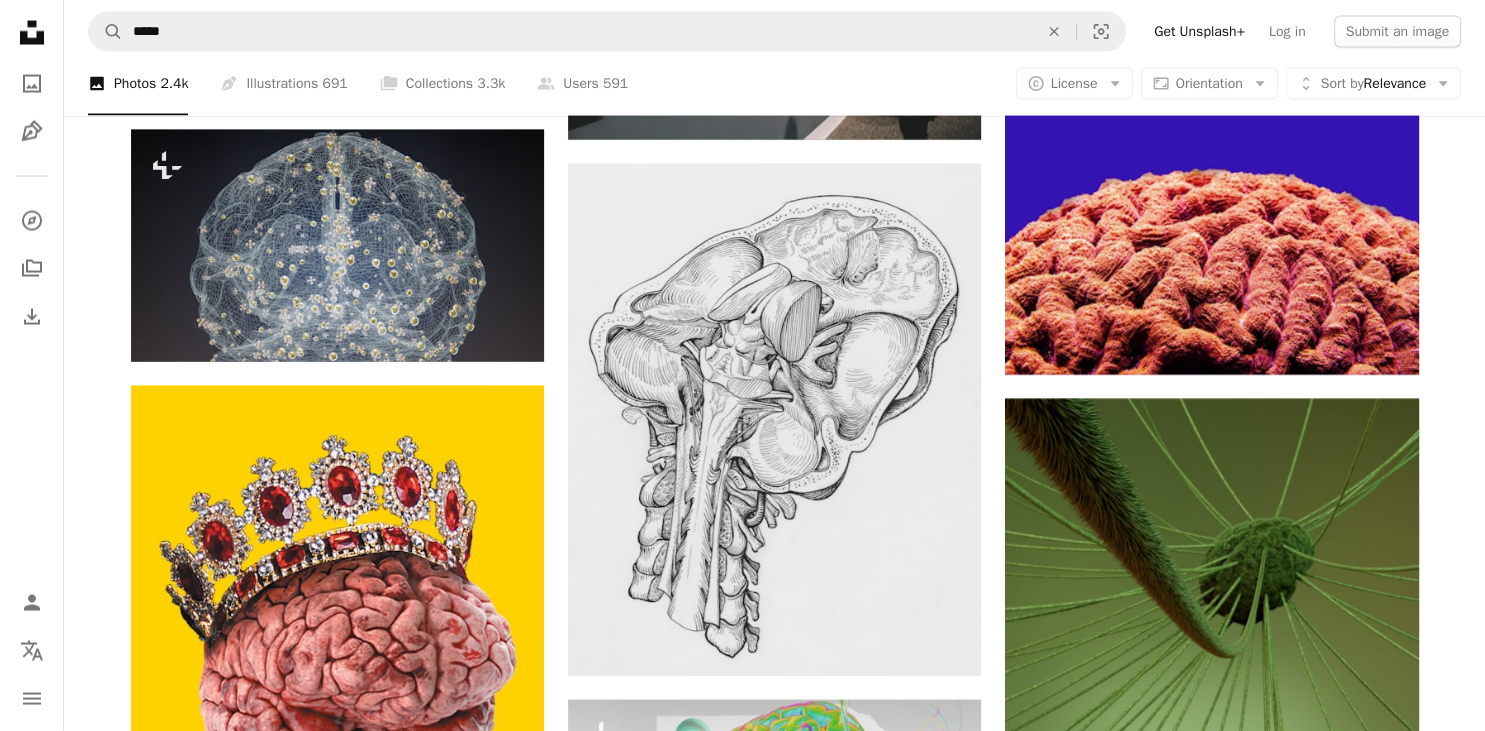 scroll, scrollTop: 11572, scrollLeft: 0, axis: vertical 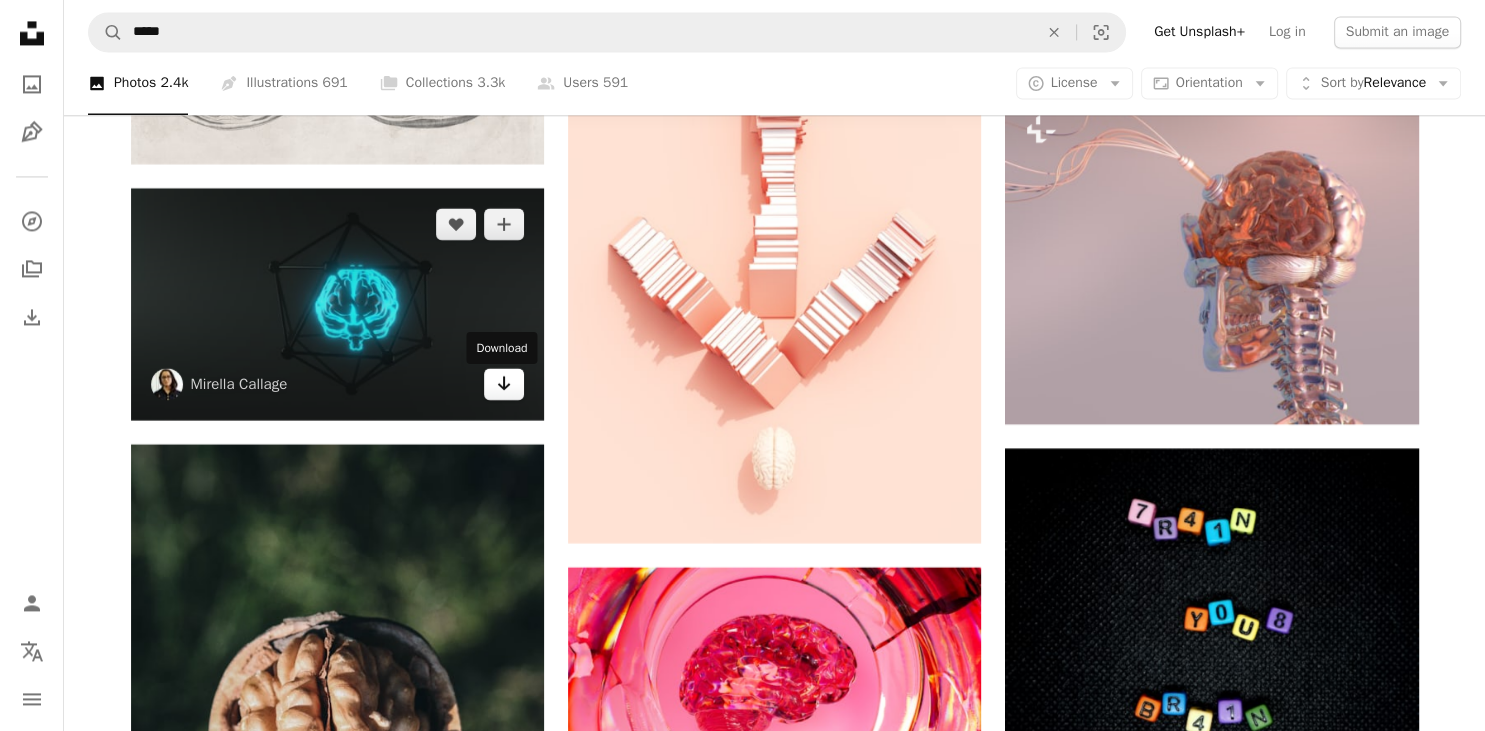click on "Arrow pointing down" 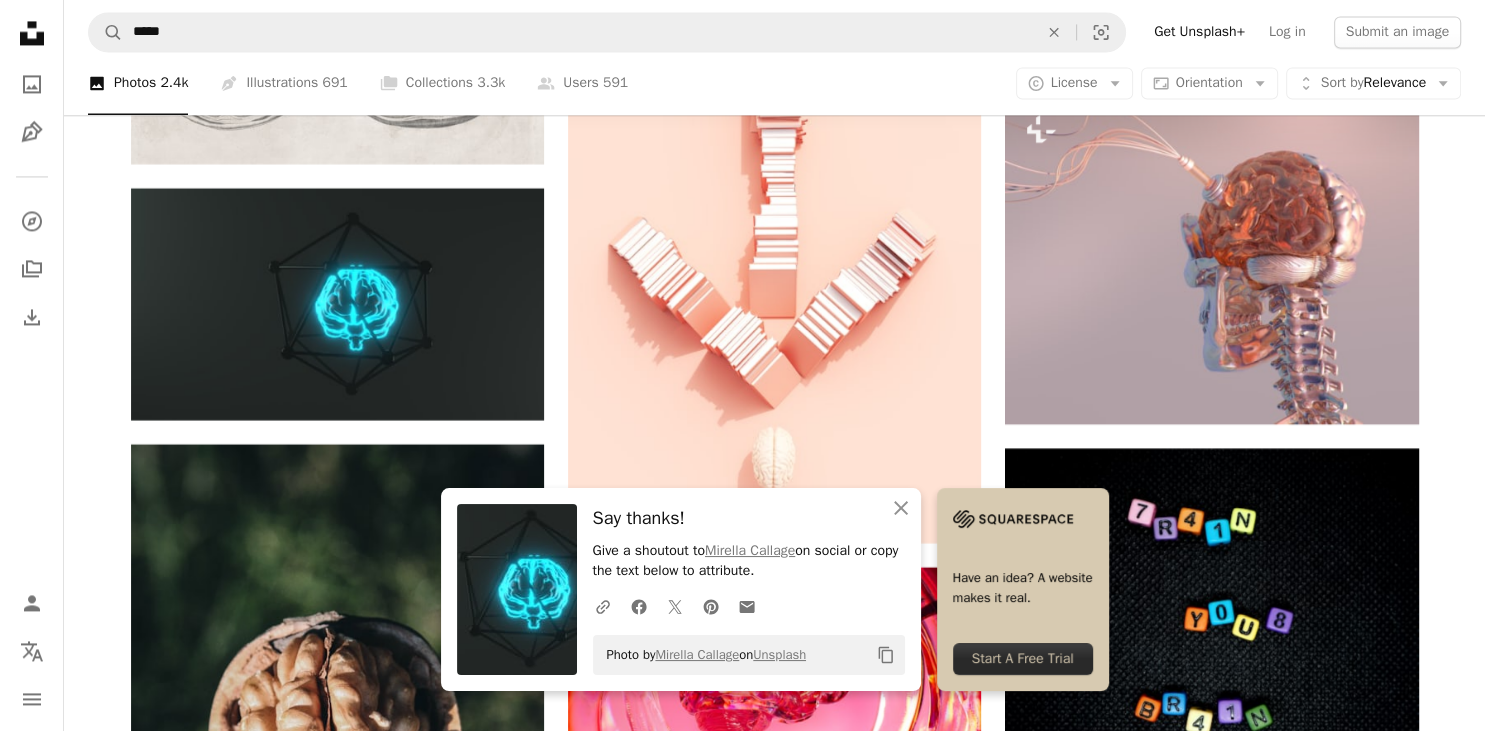 click on "Plus sign for Unsplash+ A heart A plus sign [PERSON] For  Unsplash+ A lock   Download A heart A plus sign [PERSON] Arrow pointing down Plus sign for Unsplash+ A heart A plus sign [PERSON] For  Unsplash+ A lock   Download A heart A plus sign [PERSON] Arrow pointing down Plus sign for Unsplash+ A heart A plus sign [PERSON] For  Unsplash+ A lock   Download A heart A plus sign [PERSON] Arrow pointing down Plus sign for Unsplash+ A heart A plus sign [PERSON] For  Unsplash+ A lock   Download Plus sign for Unsplash+ A heart A plus sign [PERSON] For  Unsplash+ A lock   Download A heart A plus sign [PERSON] Arrow pointing down Plus sign for Unsplash+ A heart A plus sign [PERSON] For  Unsplash+ A lock   Download Plus sign for Unsplash+ A heart A plus sign [PERSON] For  Unsplash+ A lock   Download A heart A plus sign [PERSON] Arrow pointing down Plus sign for Unsplash+ A heart A plus sign [PERSON] For  Unsplash+ A lock   Download –– ––– –––  –– ––– –  ––– –––  ––––  –   – –– –––  – – ––– –– –– –––– –– Build your website your way. Get started A heart For" at bounding box center [774, 1573] 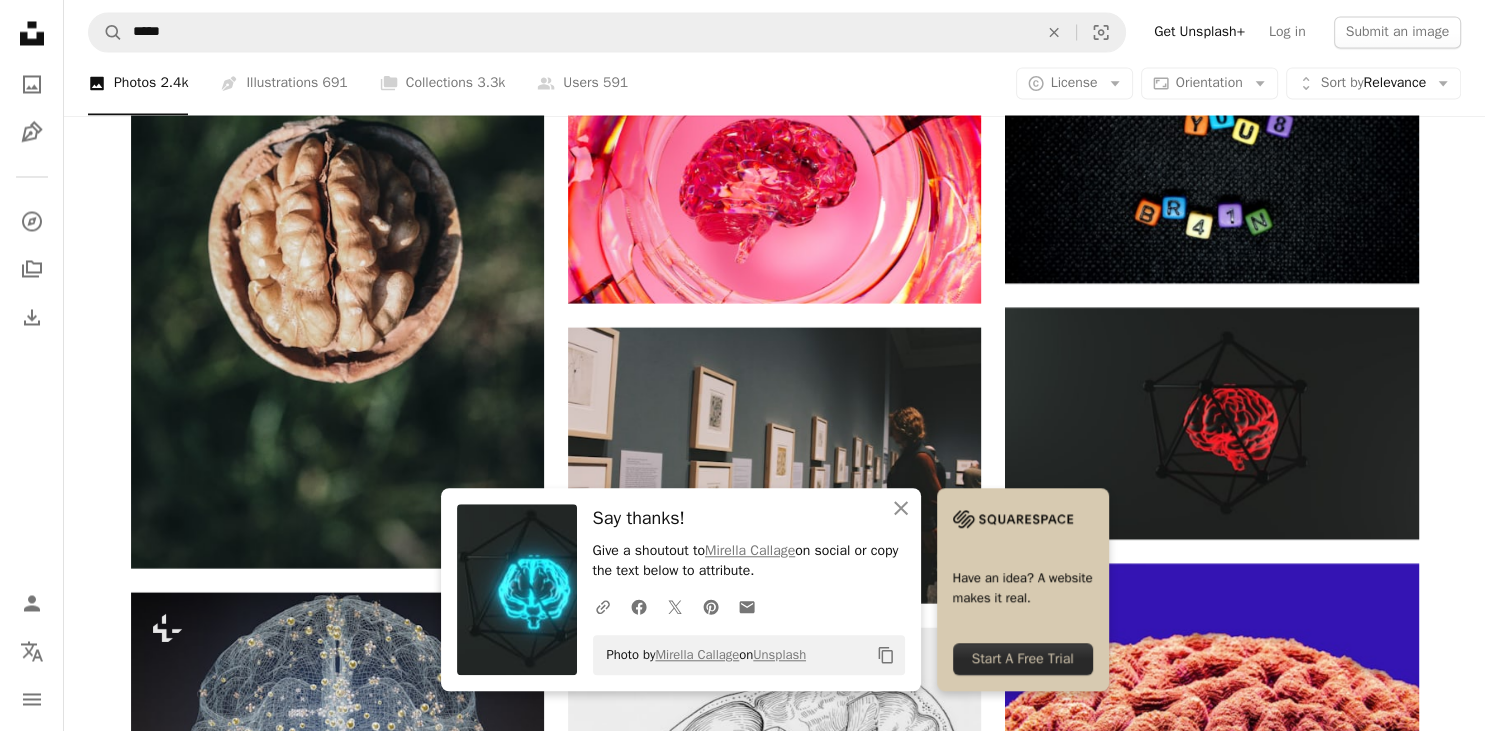 scroll, scrollTop: 11058, scrollLeft: 0, axis: vertical 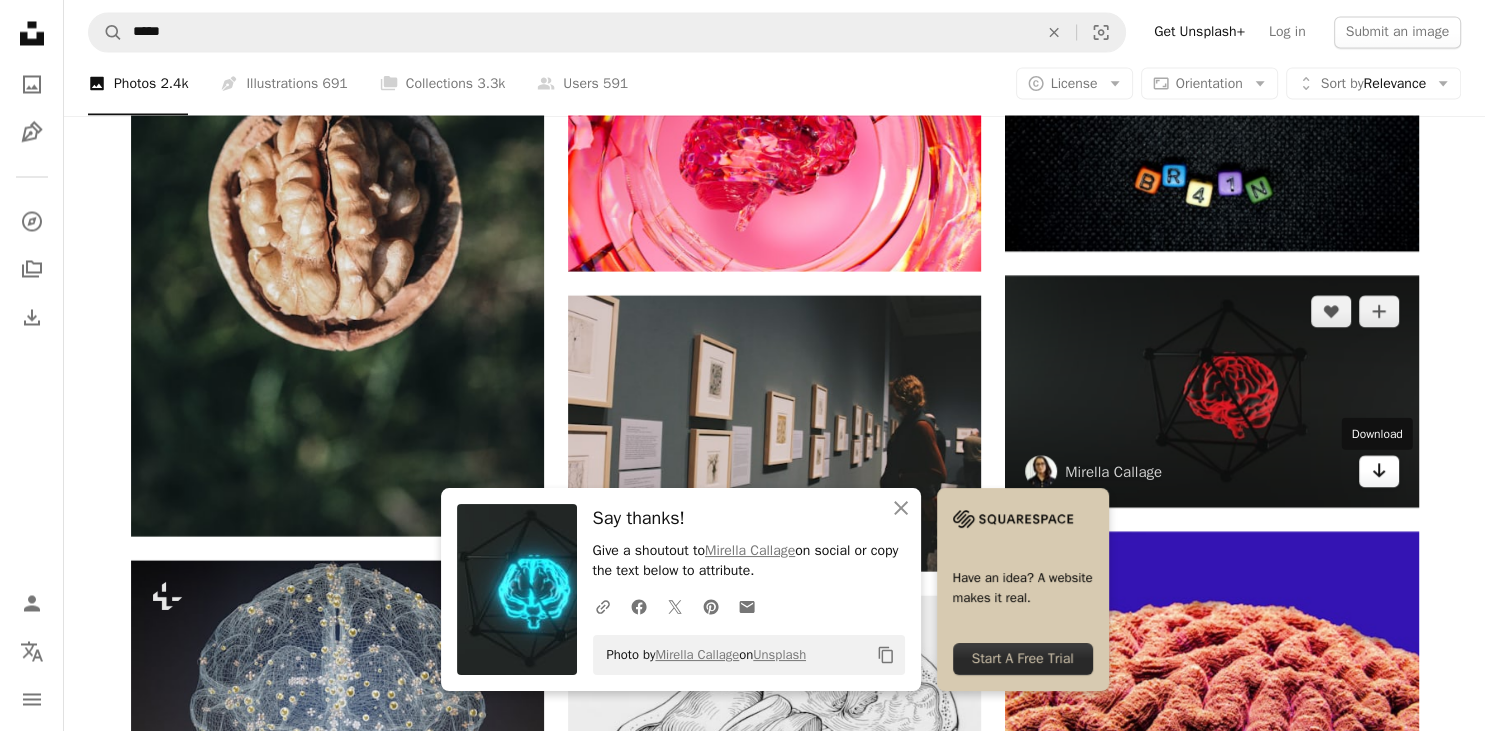 click on "Arrow pointing down" 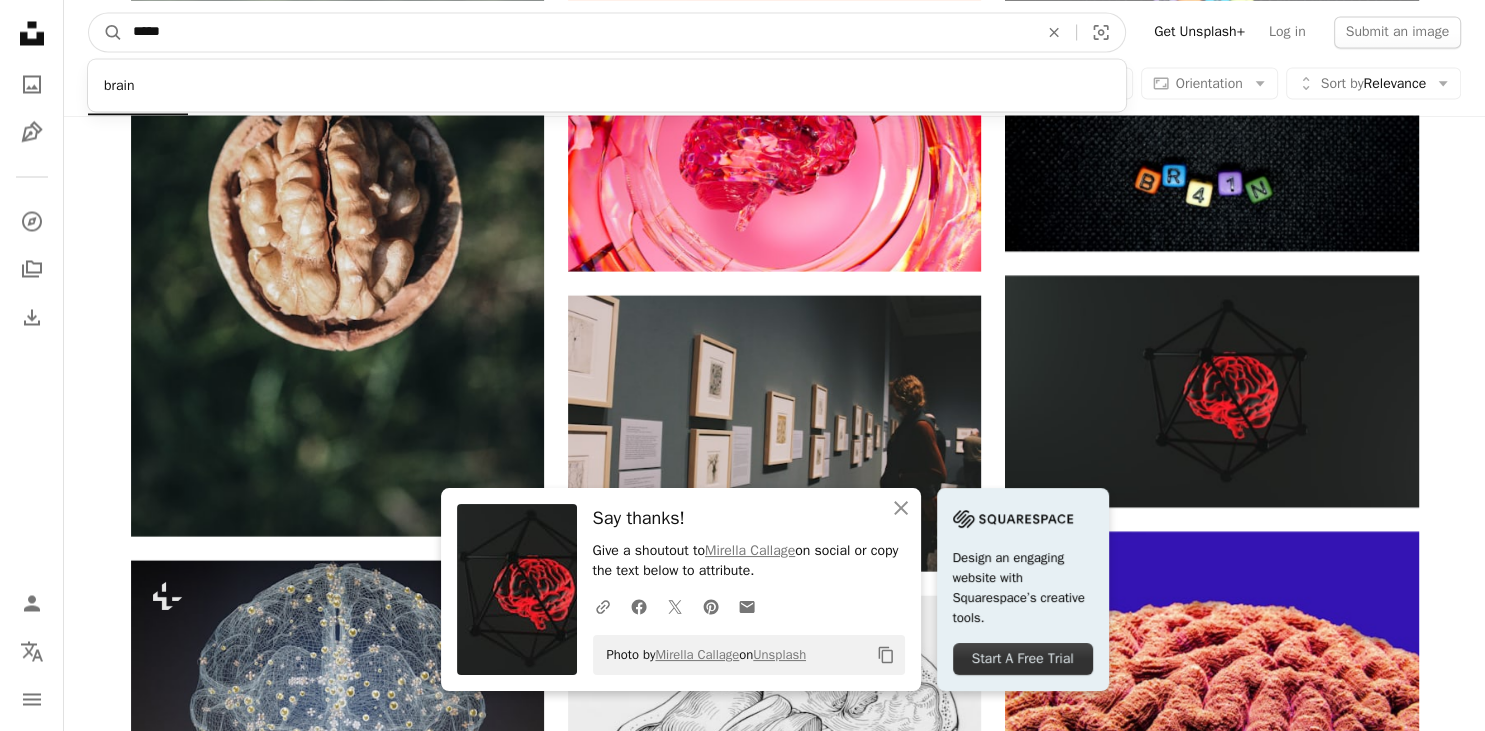 drag, startPoint x: 199, startPoint y: 22, endPoint x: 44, endPoint y: 22, distance: 155 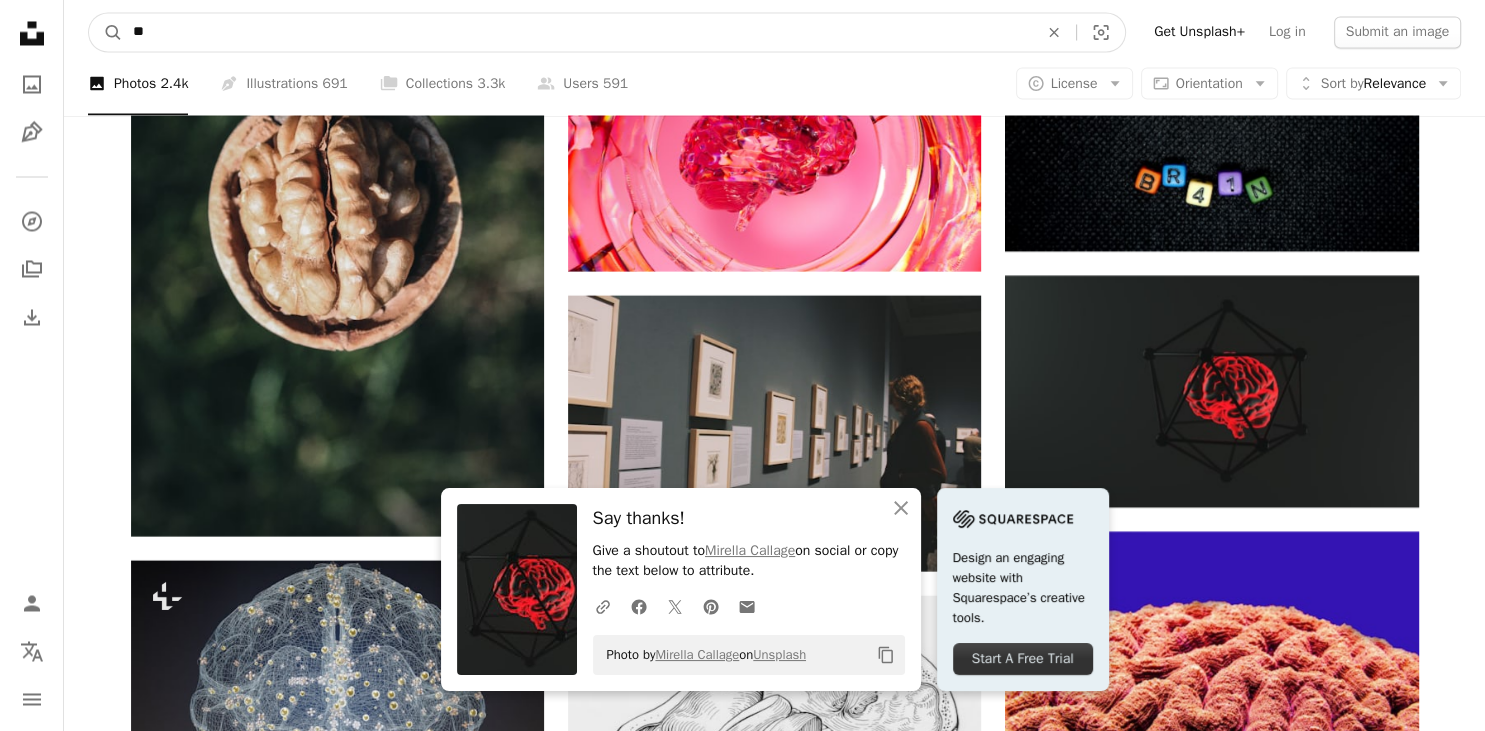 type on "*" 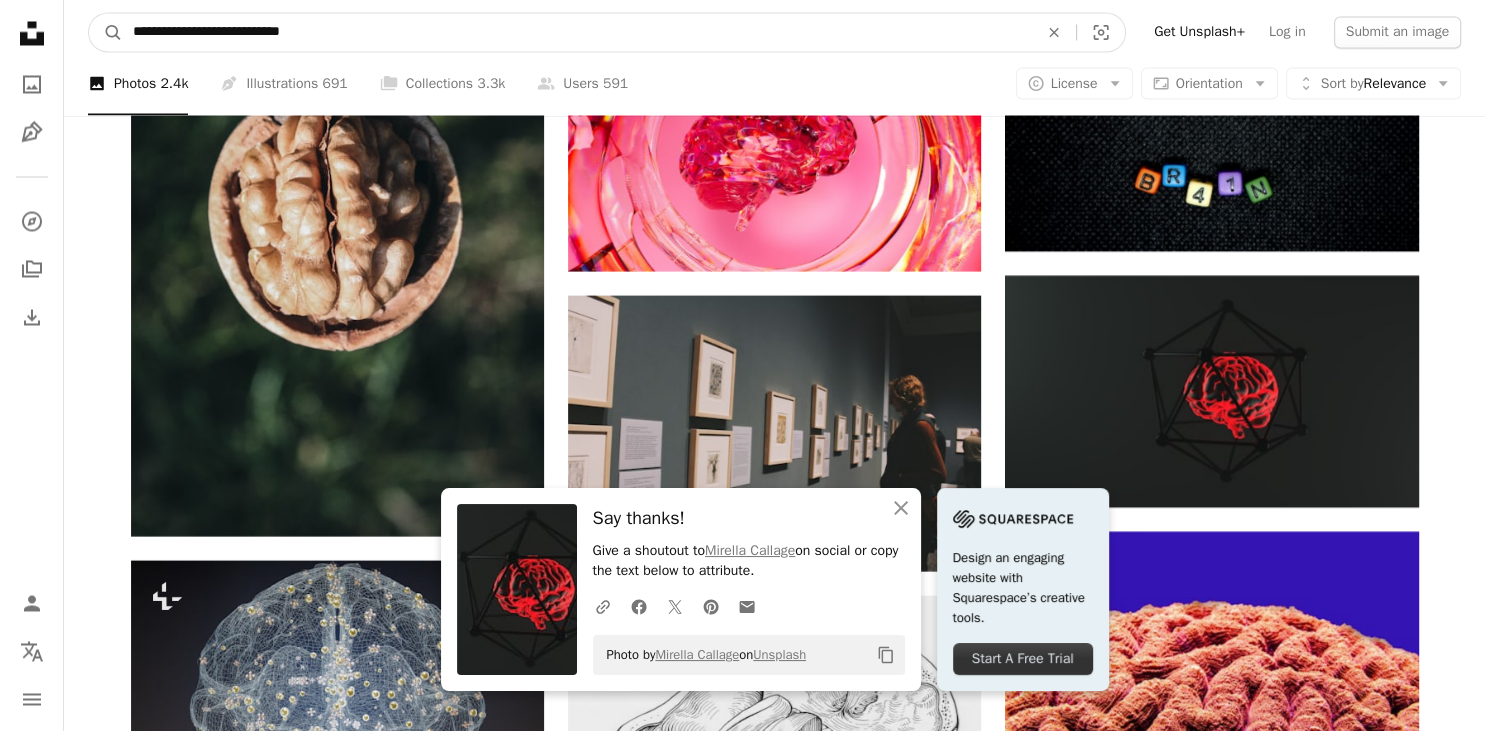 type on "**********" 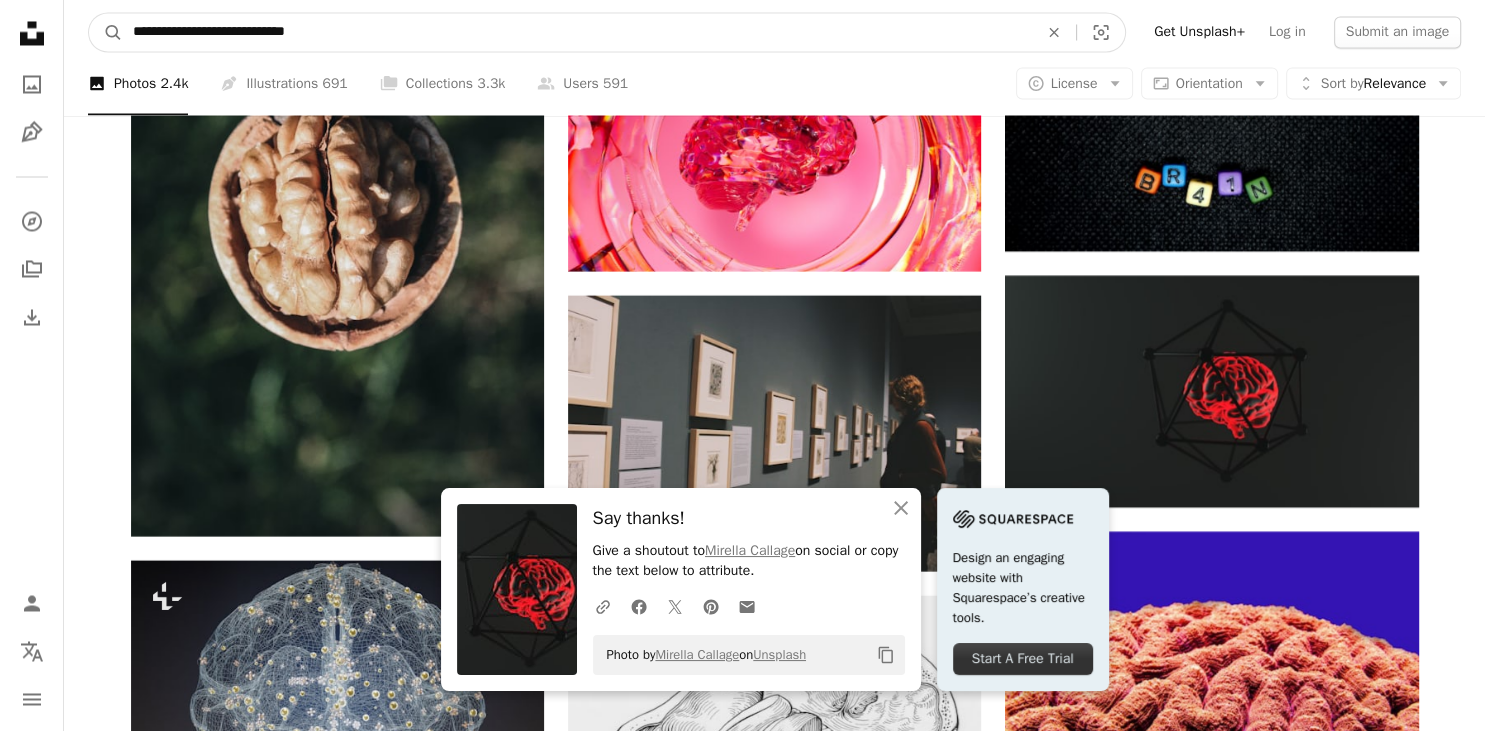 click on "A magnifying glass" at bounding box center [106, 32] 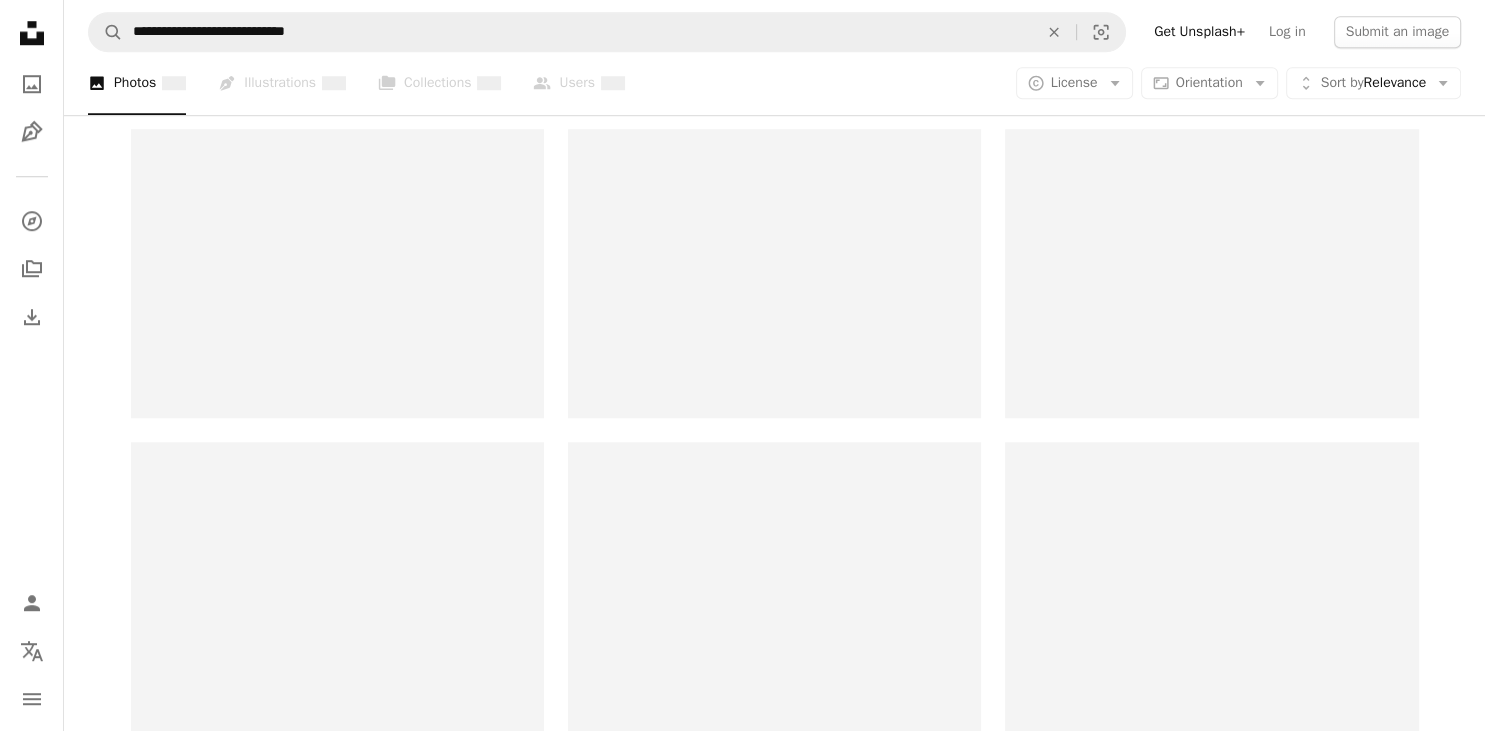 scroll, scrollTop: 0, scrollLeft: 0, axis: both 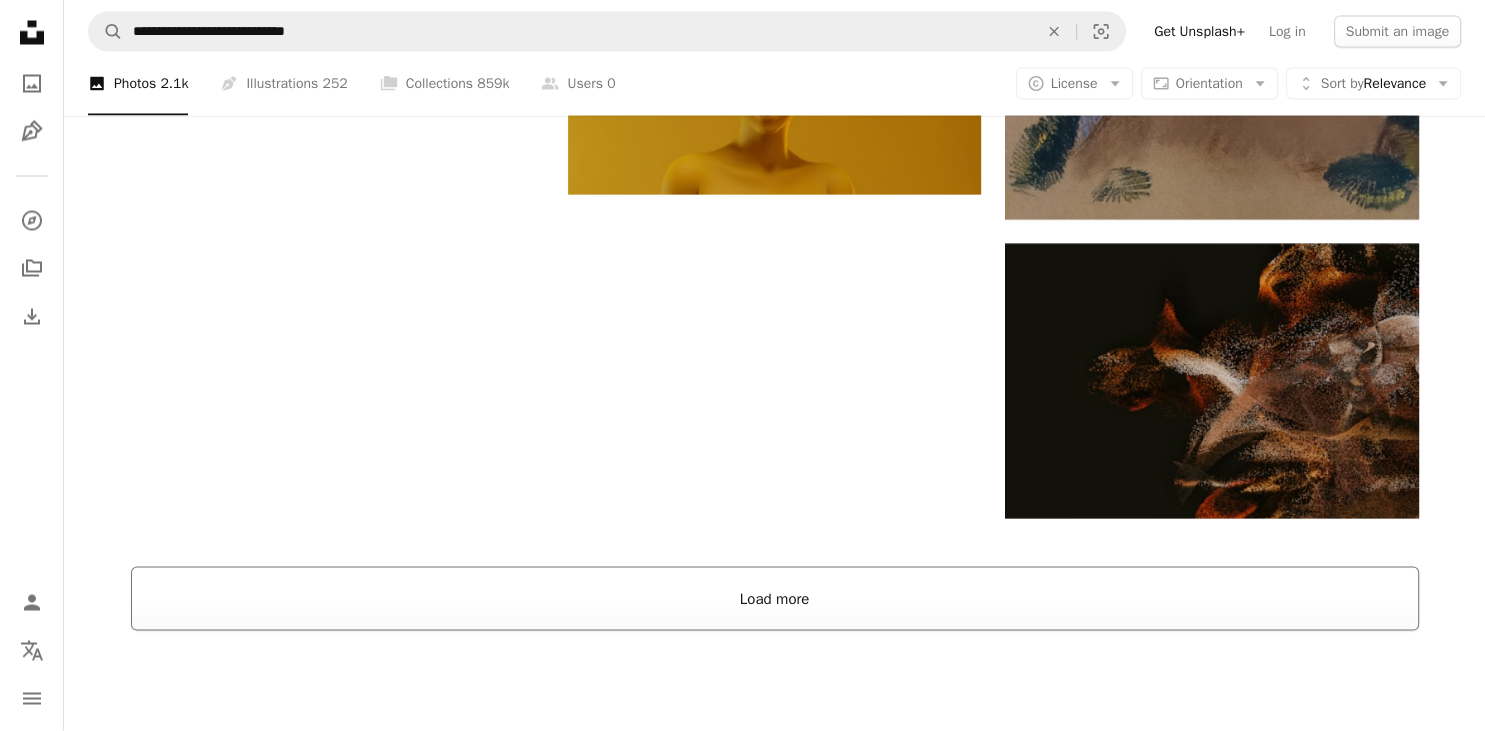 click on "Load more" at bounding box center (775, 599) 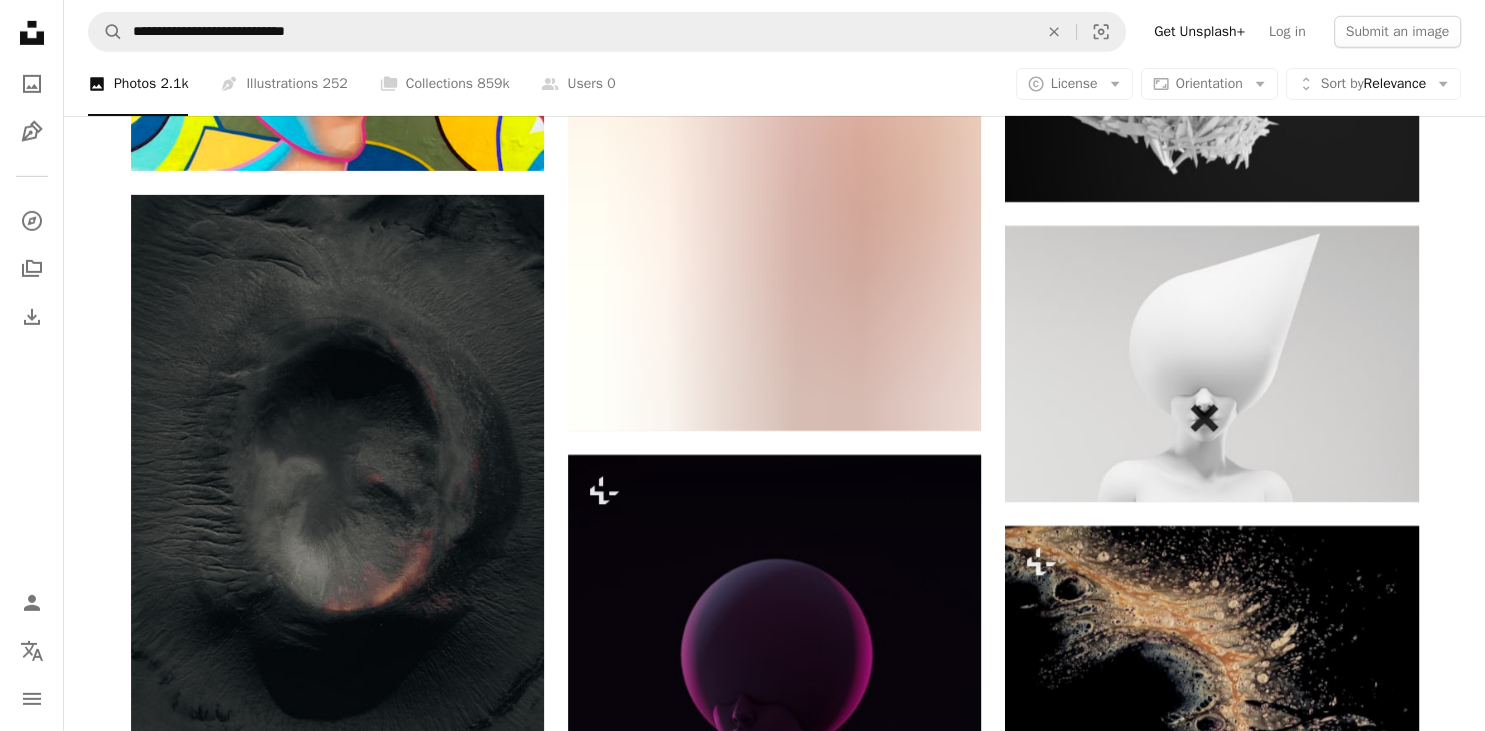 scroll, scrollTop: 6447, scrollLeft: 0, axis: vertical 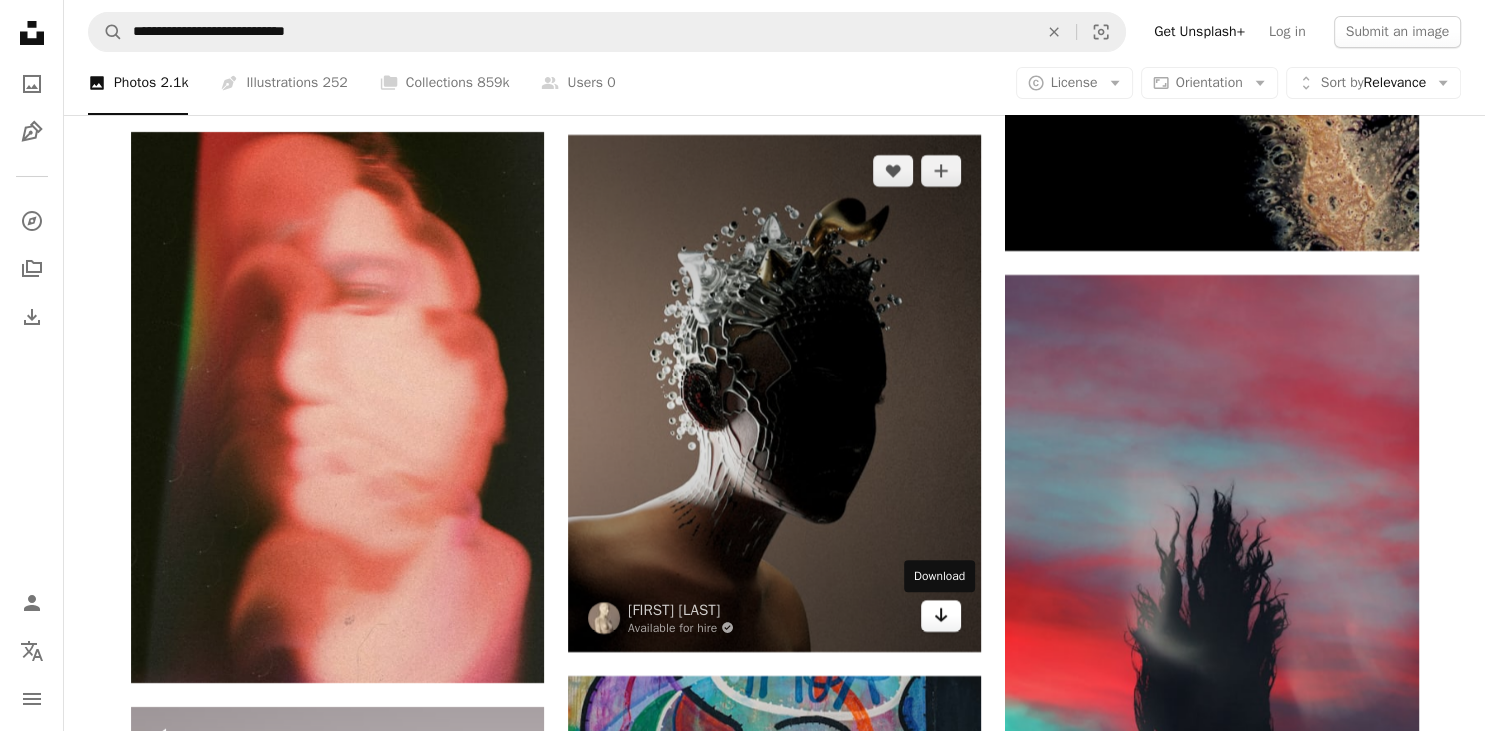 click 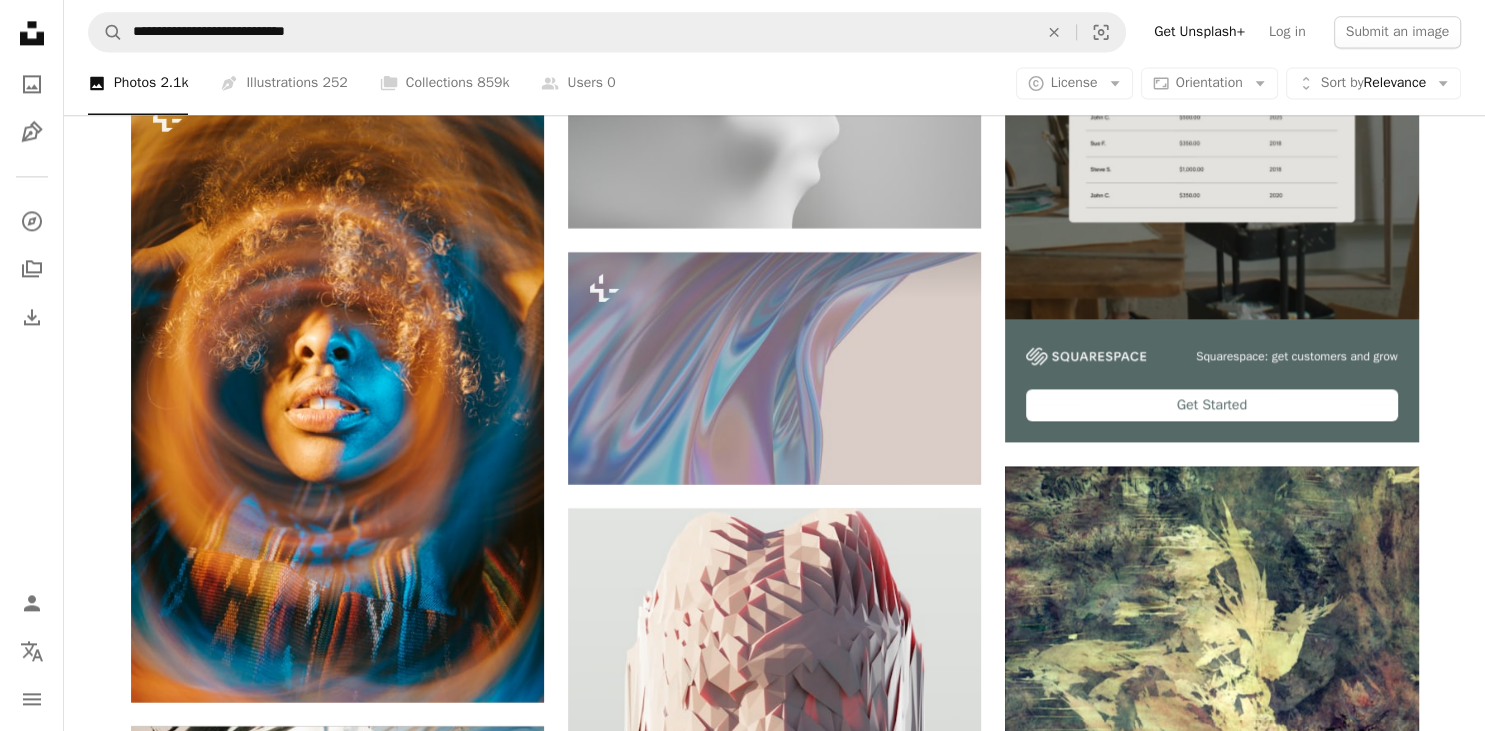 scroll, scrollTop: 10324, scrollLeft: 0, axis: vertical 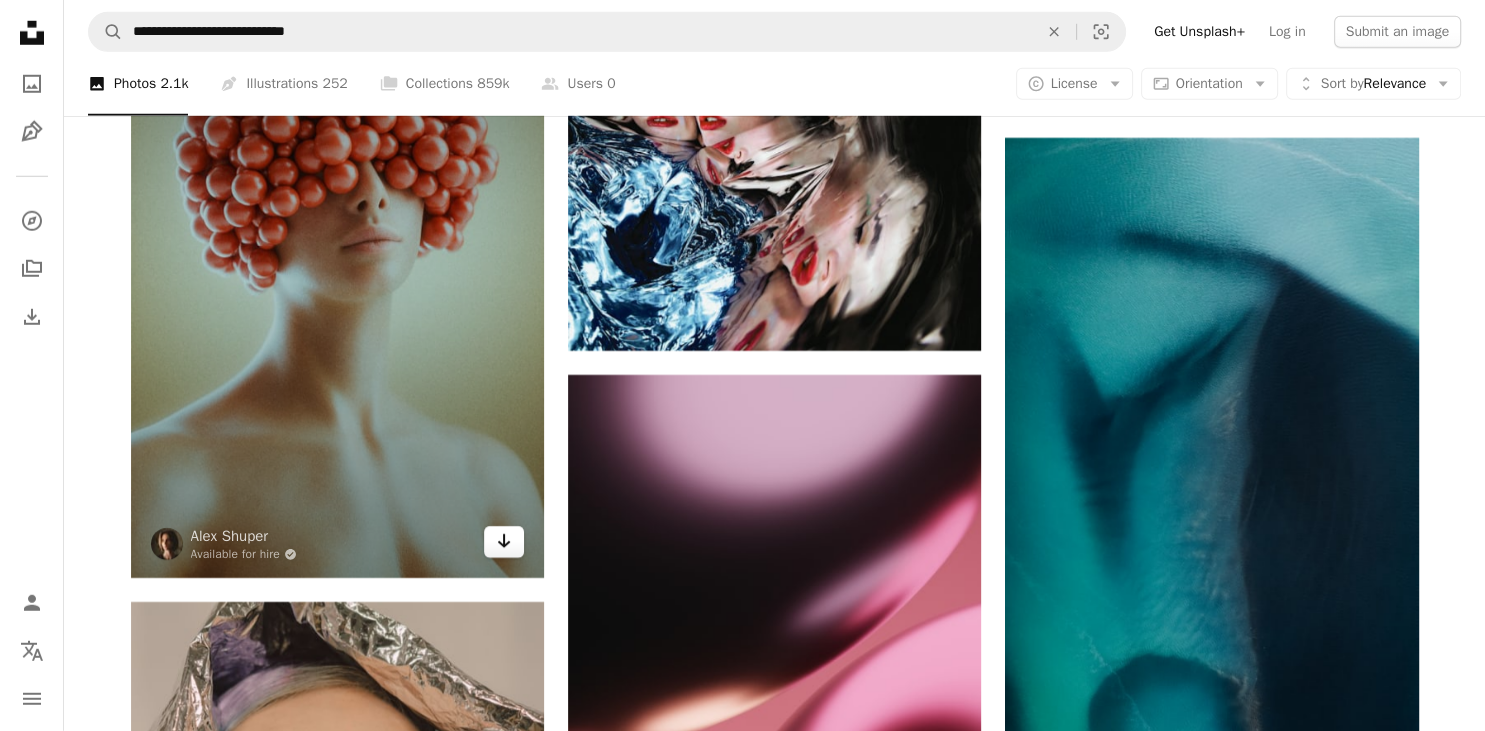 click on "Arrow pointing down" at bounding box center [504, 542] 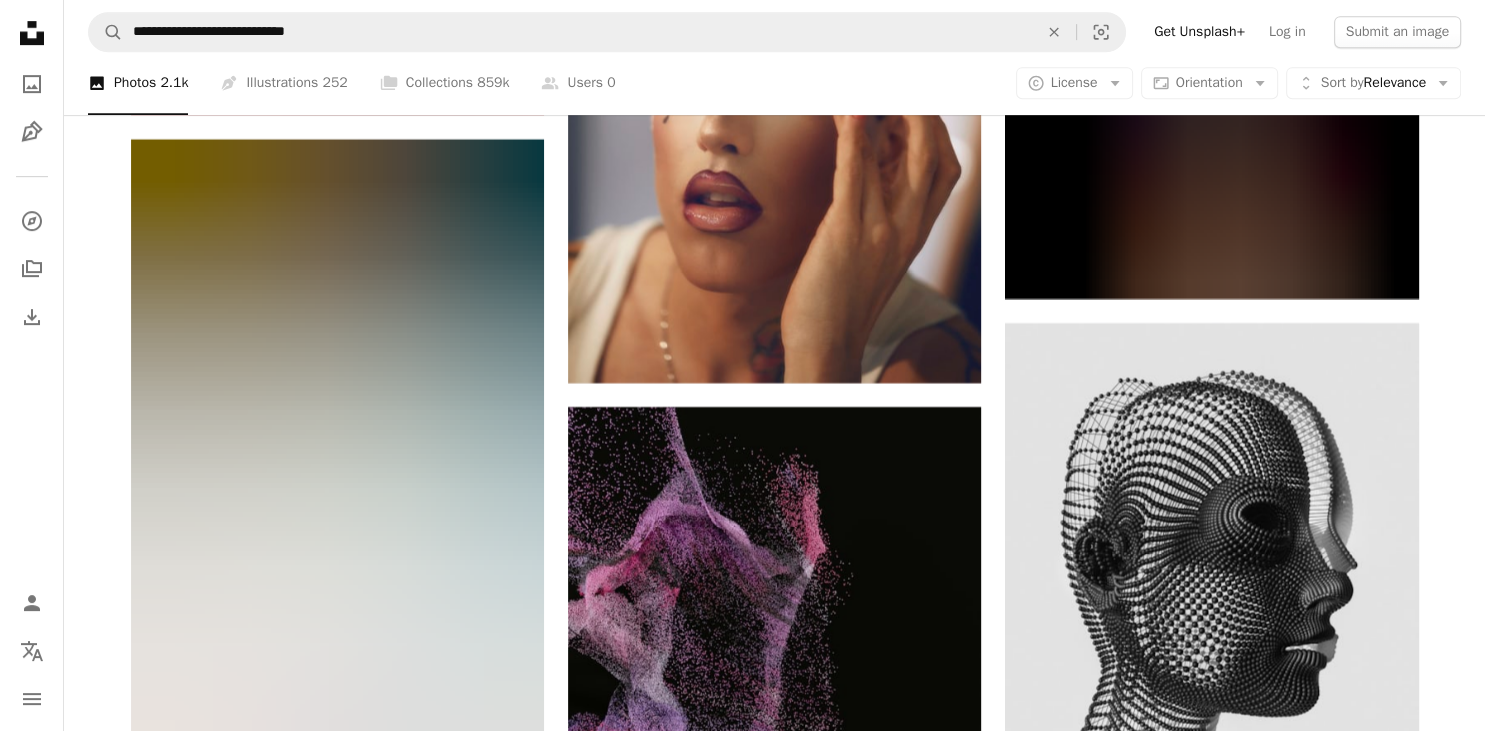 scroll, scrollTop: 23384, scrollLeft: 0, axis: vertical 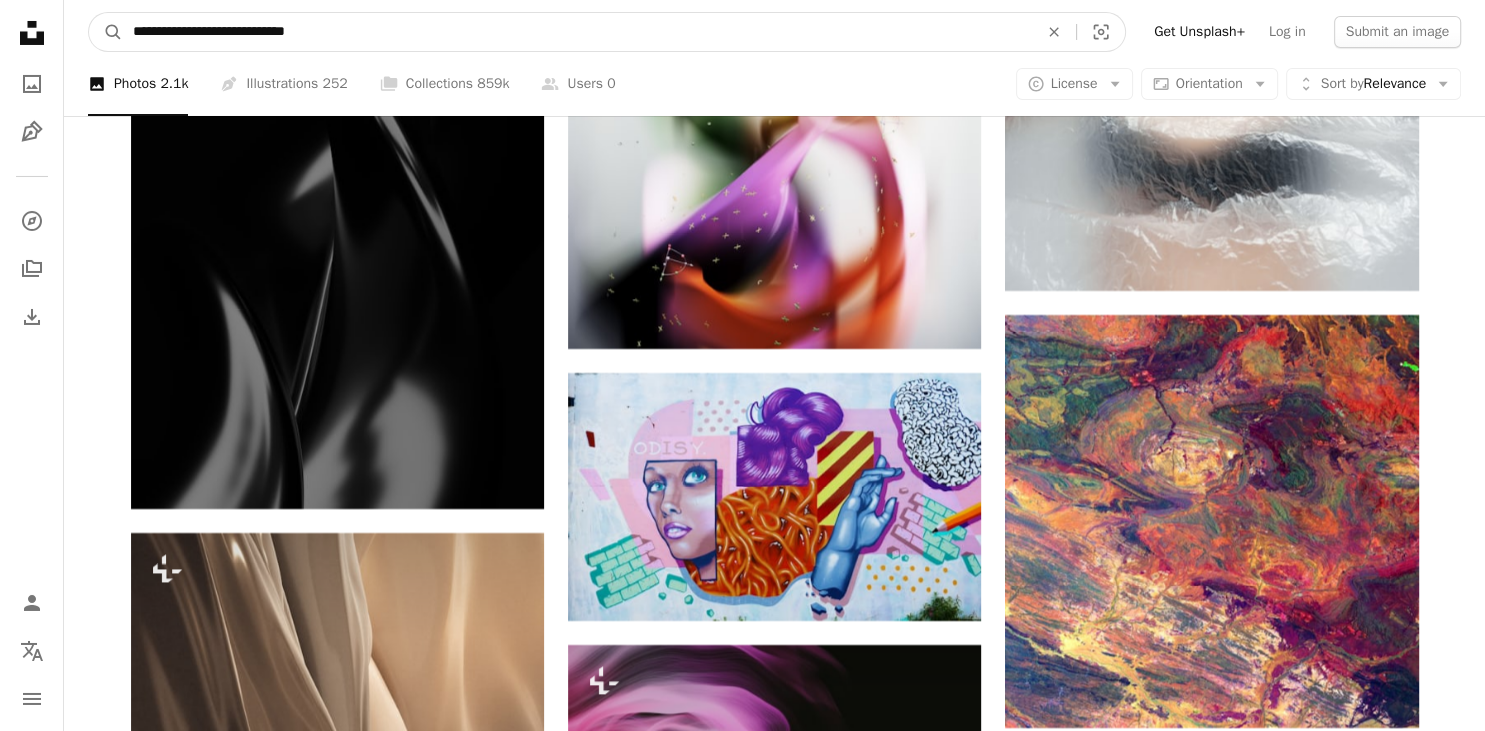 drag, startPoint x: 349, startPoint y: 28, endPoint x: 266, endPoint y: 30, distance: 83.02409 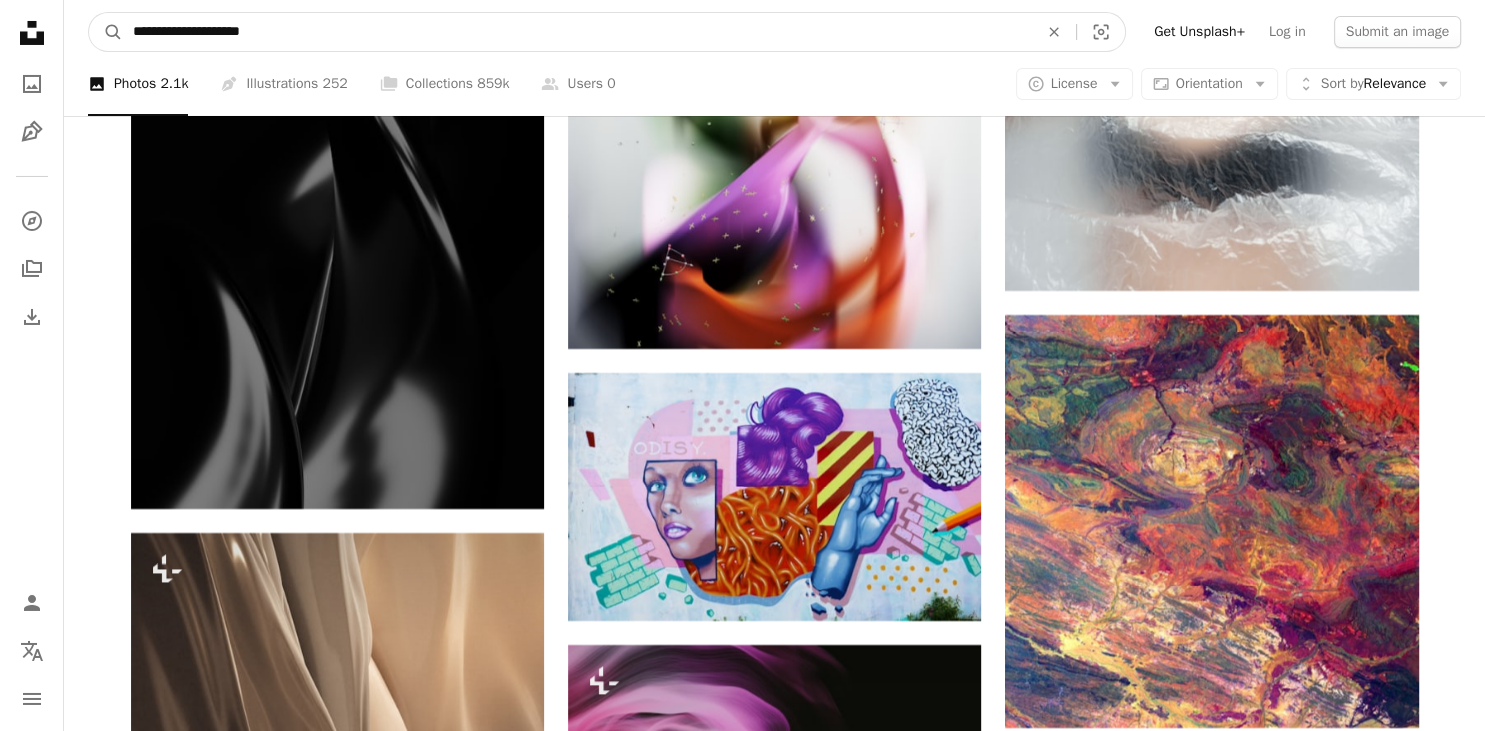 click on "A magnifying glass" at bounding box center [106, 32] 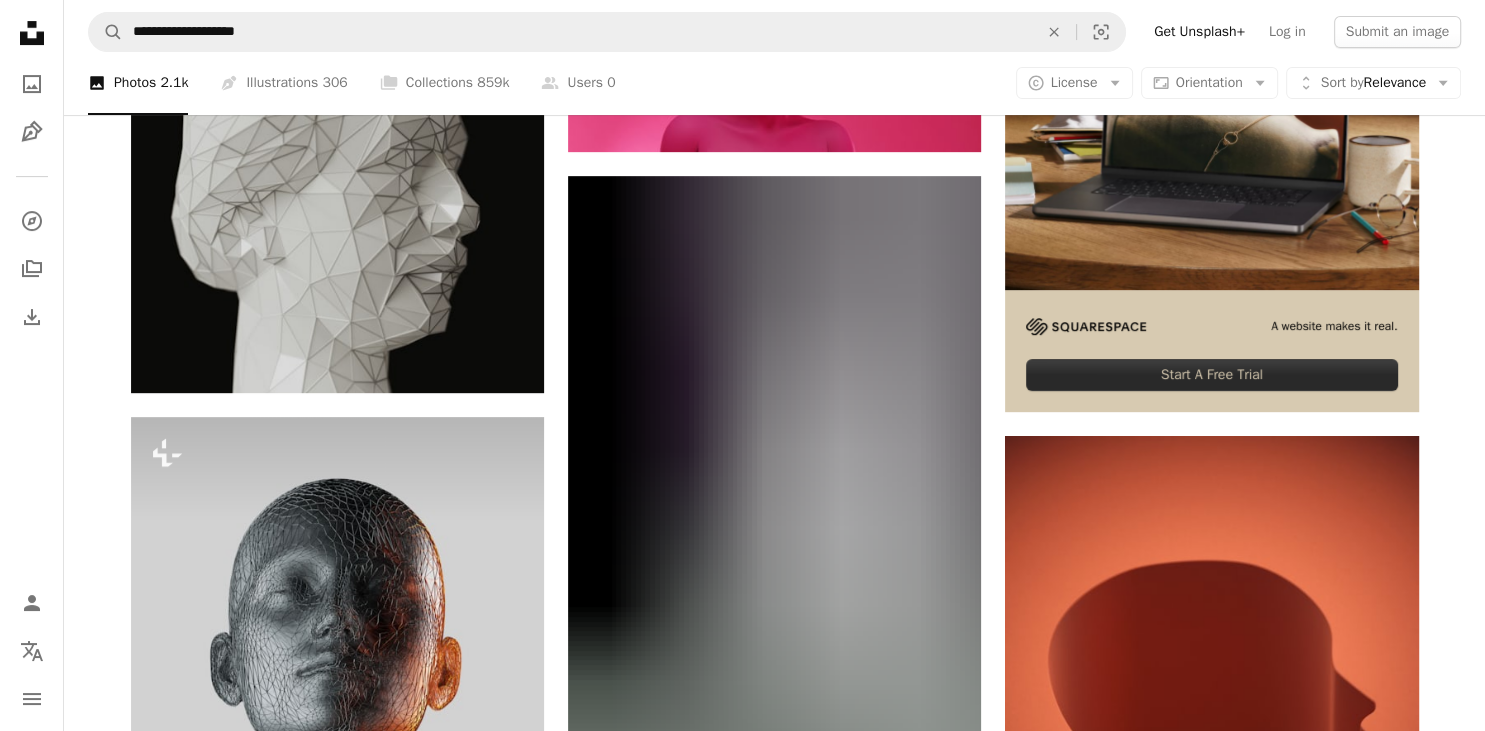scroll, scrollTop: 0, scrollLeft: 0, axis: both 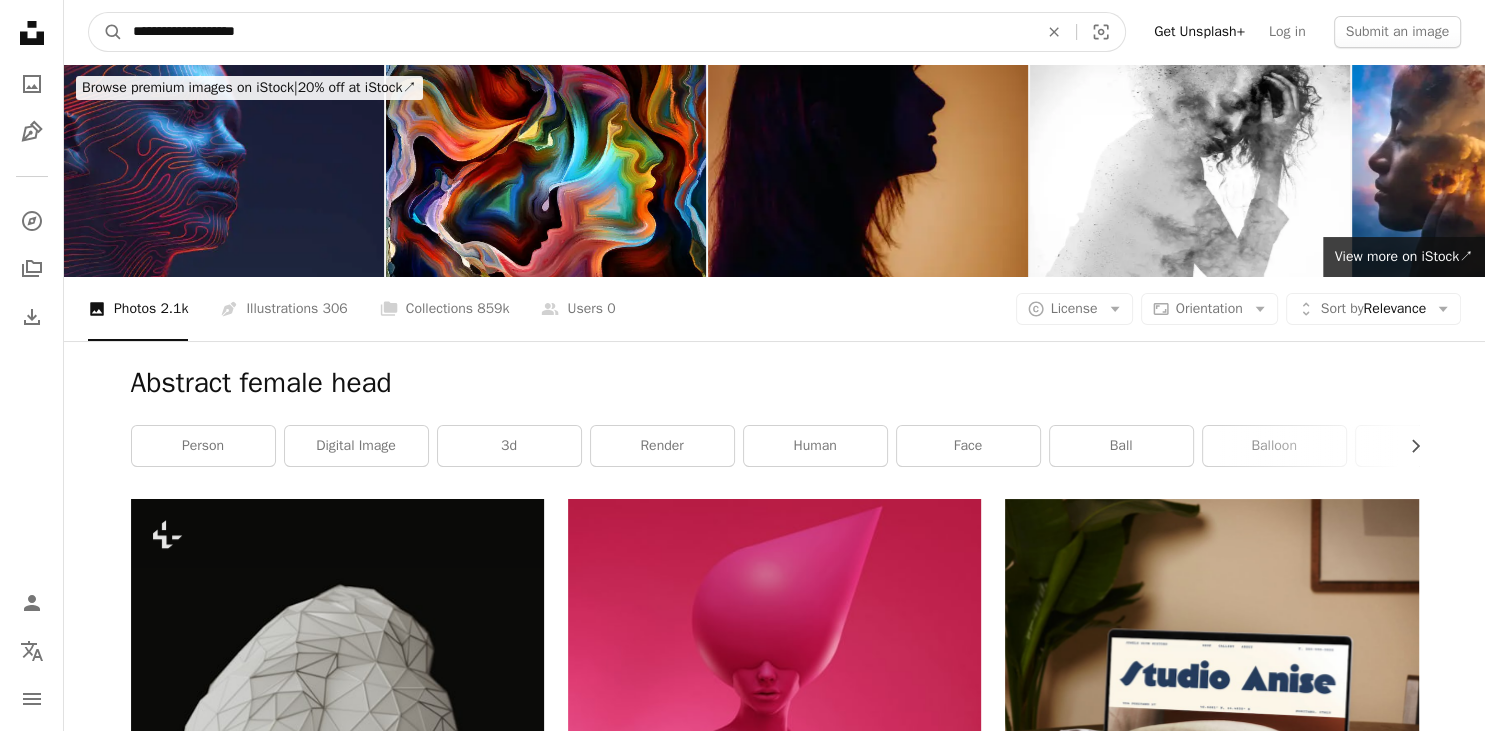click on "**********" at bounding box center (577, 32) 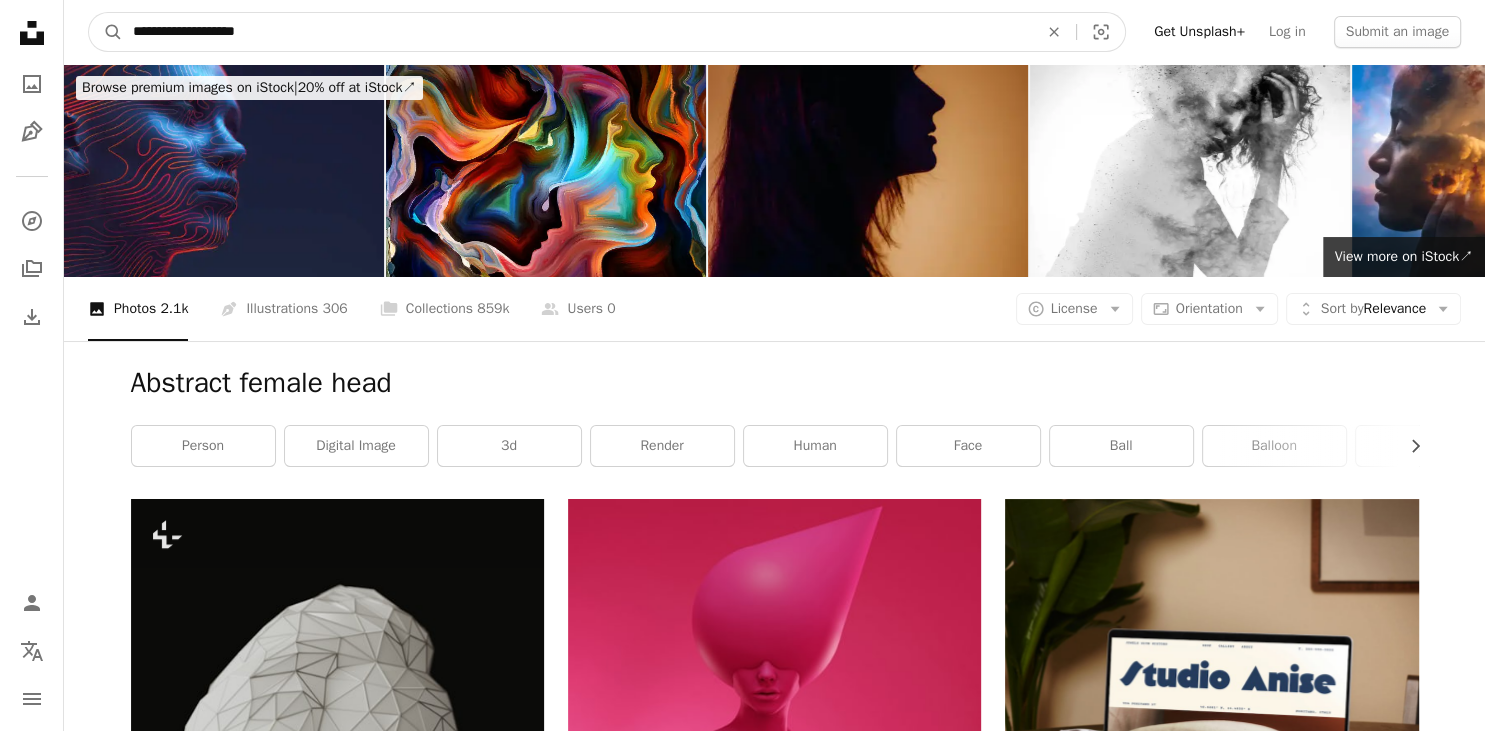 type on "**********" 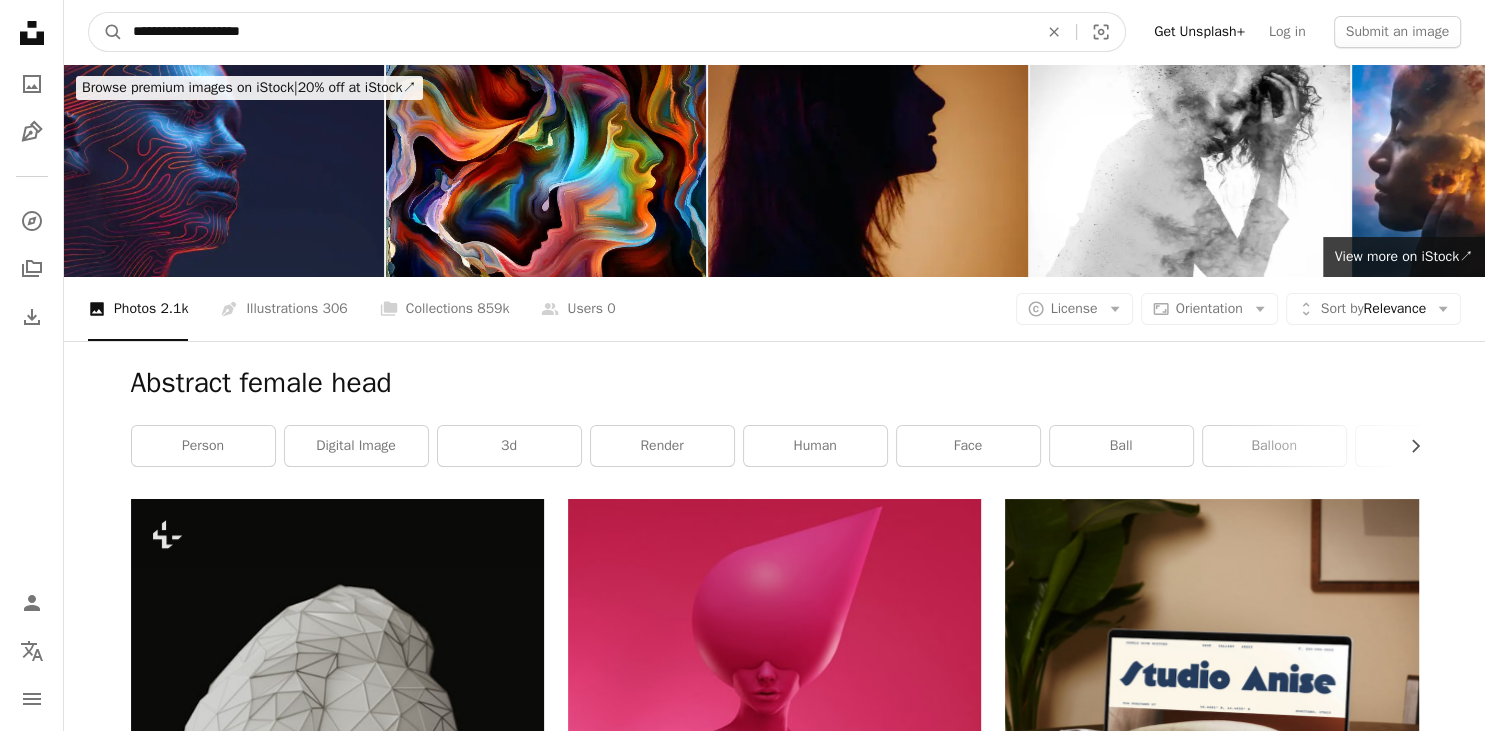 click on "A magnifying glass" at bounding box center [106, 32] 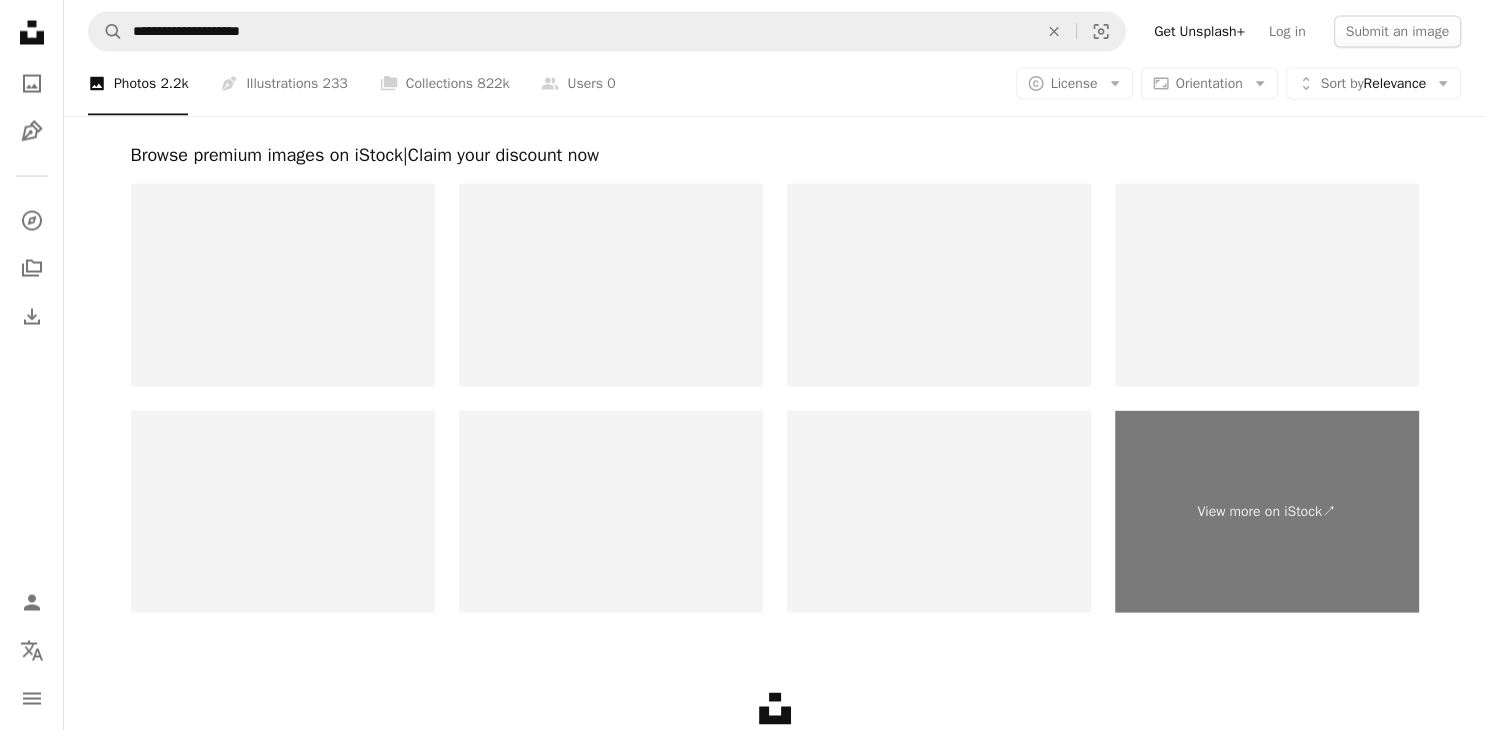 scroll, scrollTop: 3673, scrollLeft: 0, axis: vertical 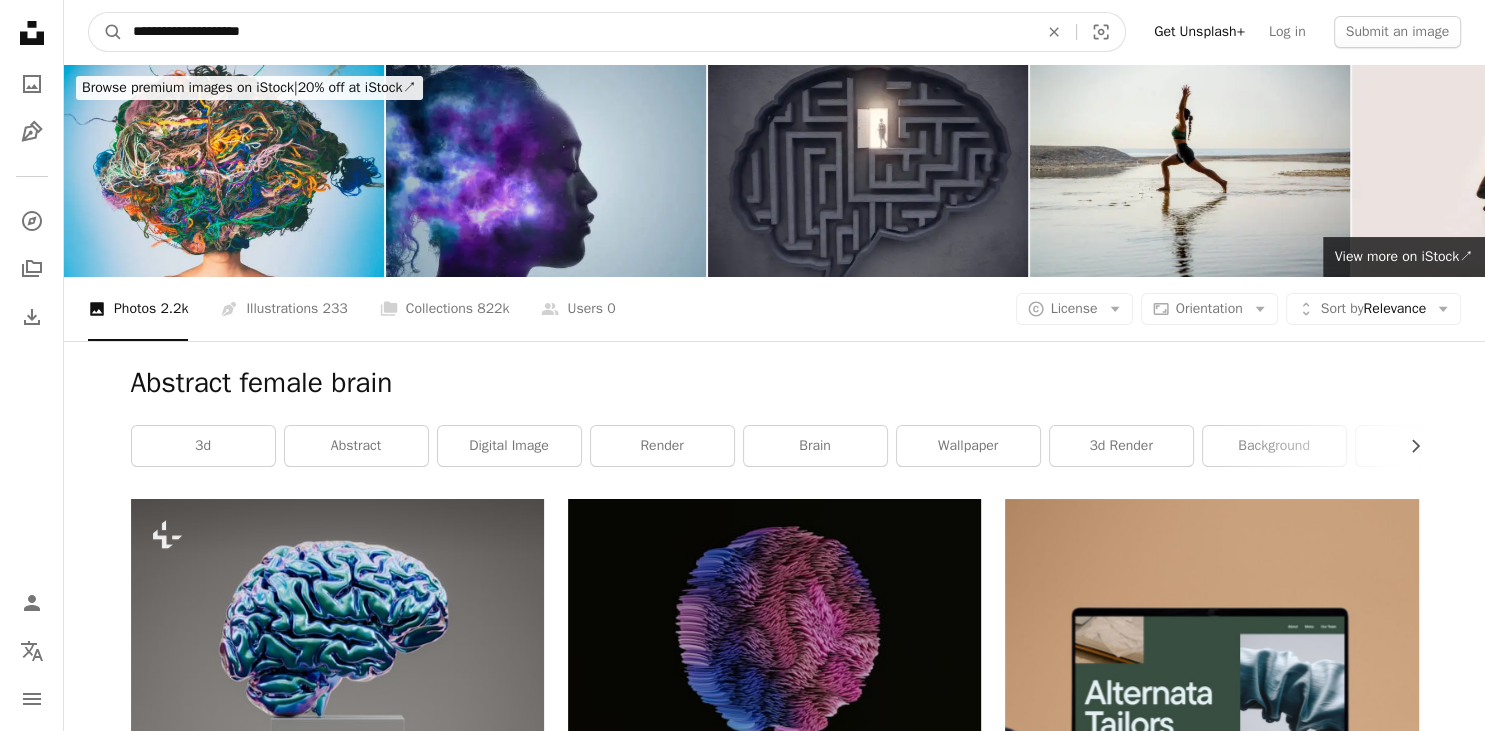drag, startPoint x: 103, startPoint y: 34, endPoint x: -44, endPoint y: 34, distance: 147 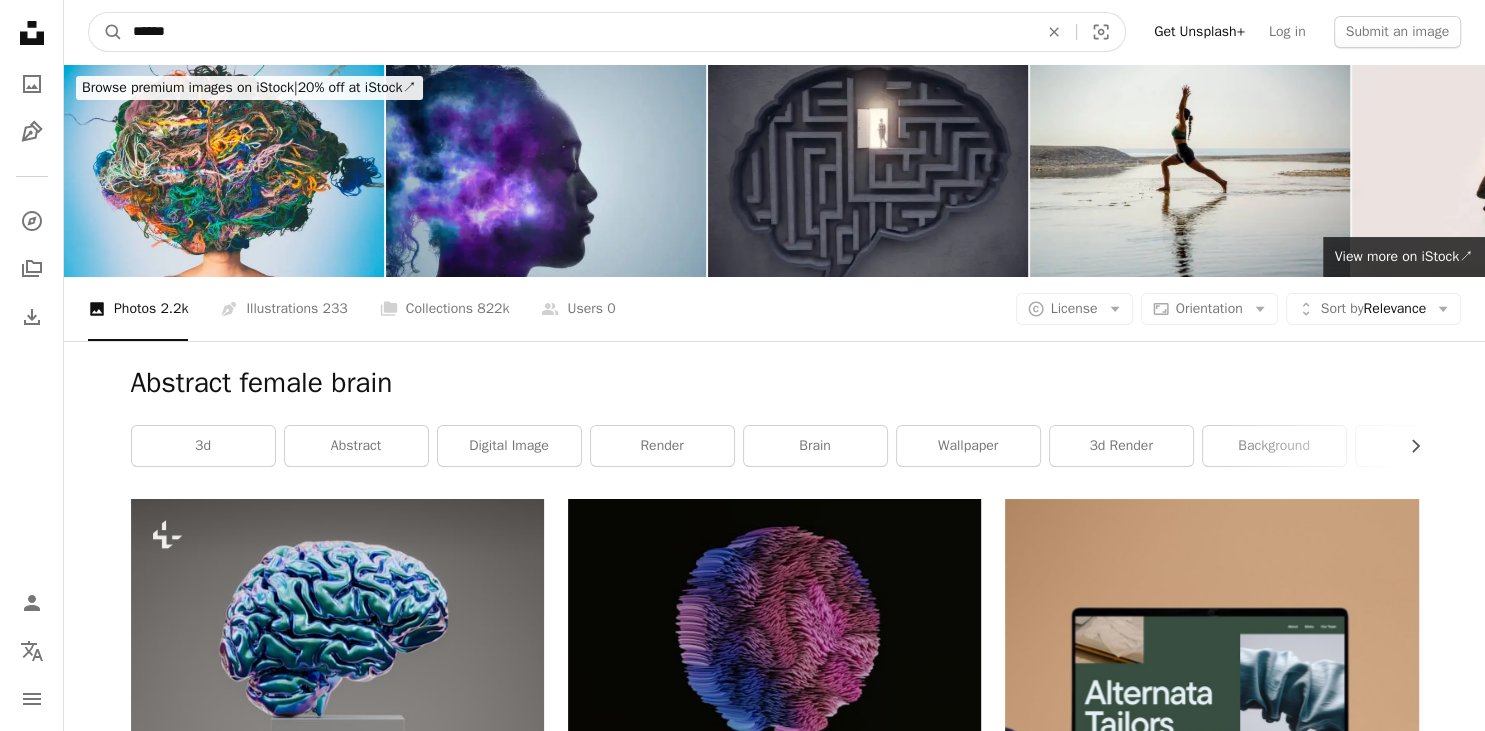 type on "*******" 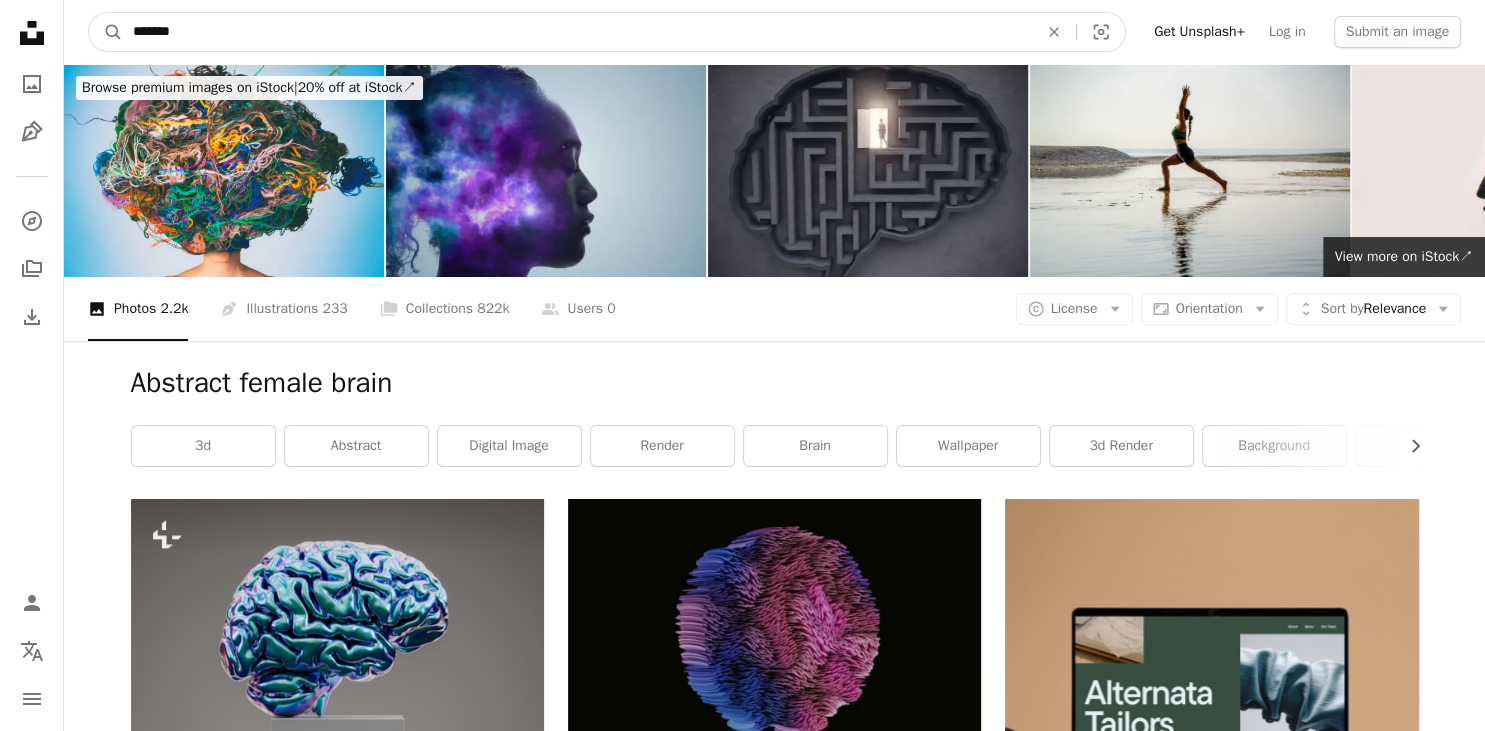 click on "A magnifying glass" at bounding box center (106, 32) 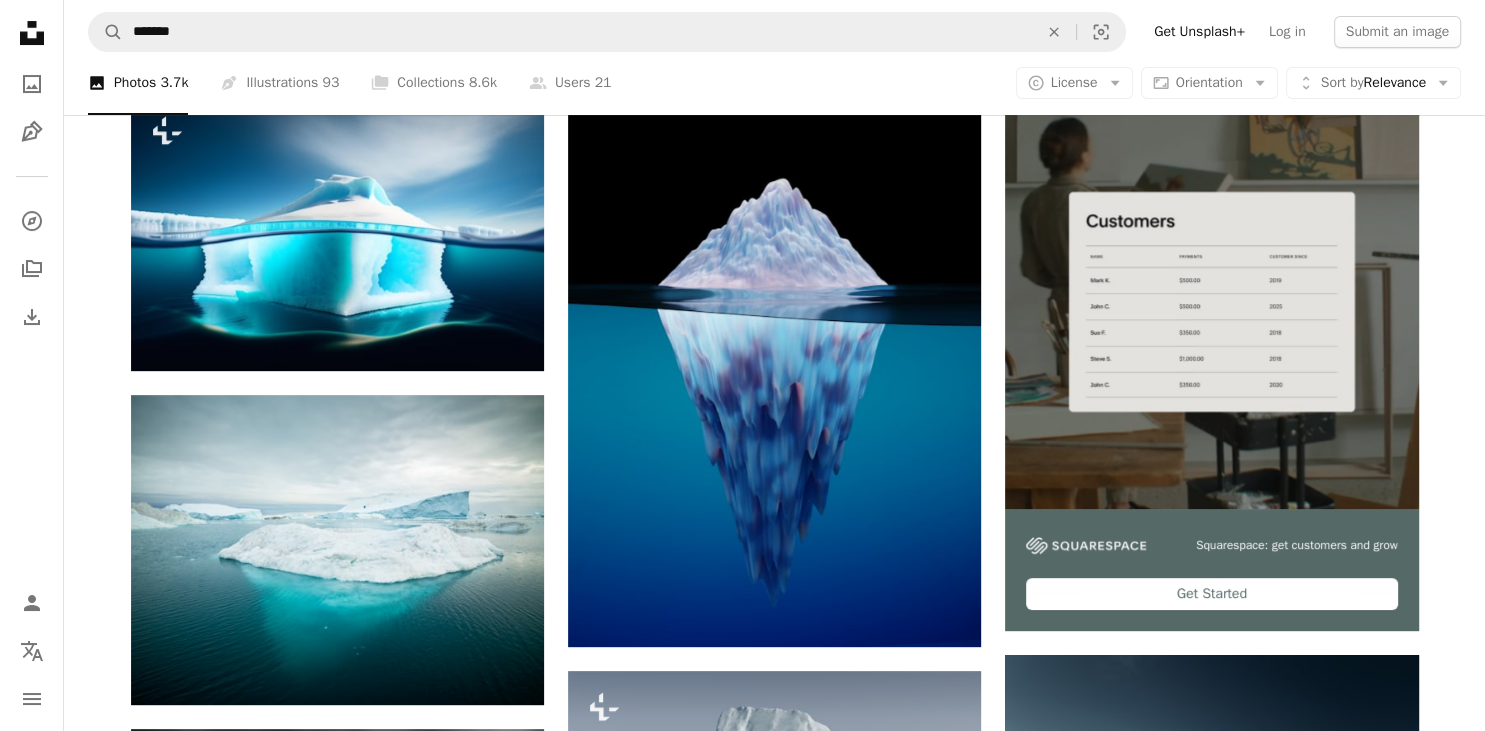 scroll, scrollTop: 415, scrollLeft: 0, axis: vertical 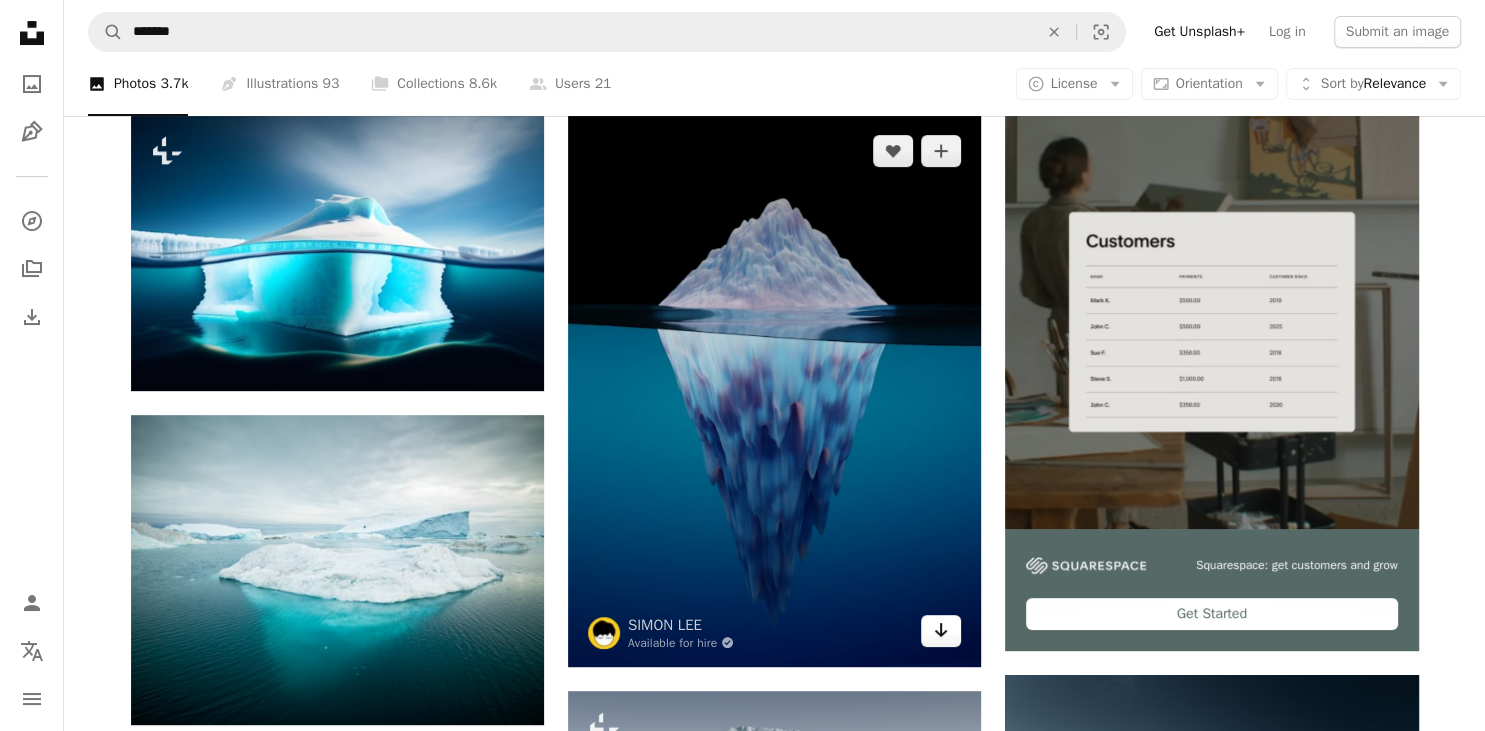 click on "Arrow pointing down" at bounding box center [941, 631] 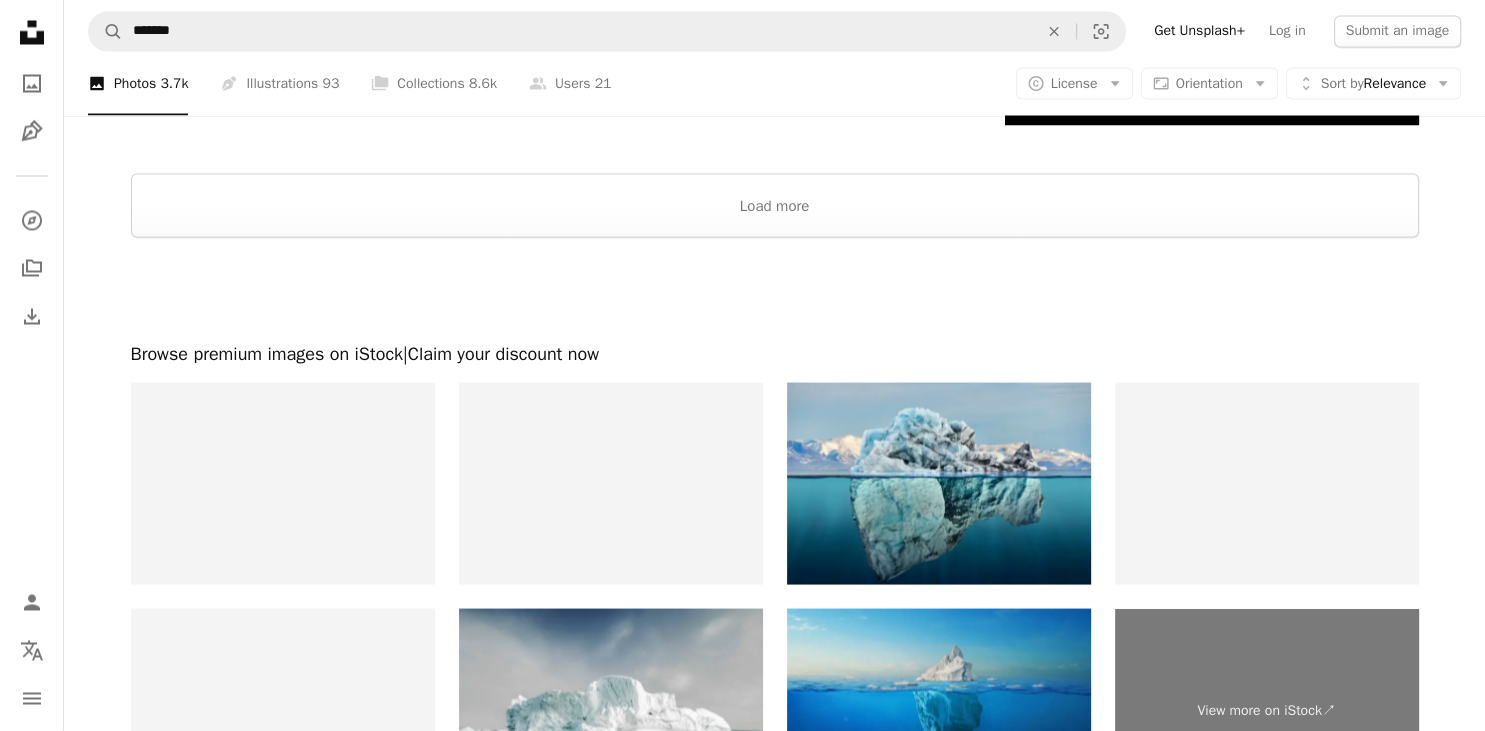 scroll, scrollTop: 3623, scrollLeft: 0, axis: vertical 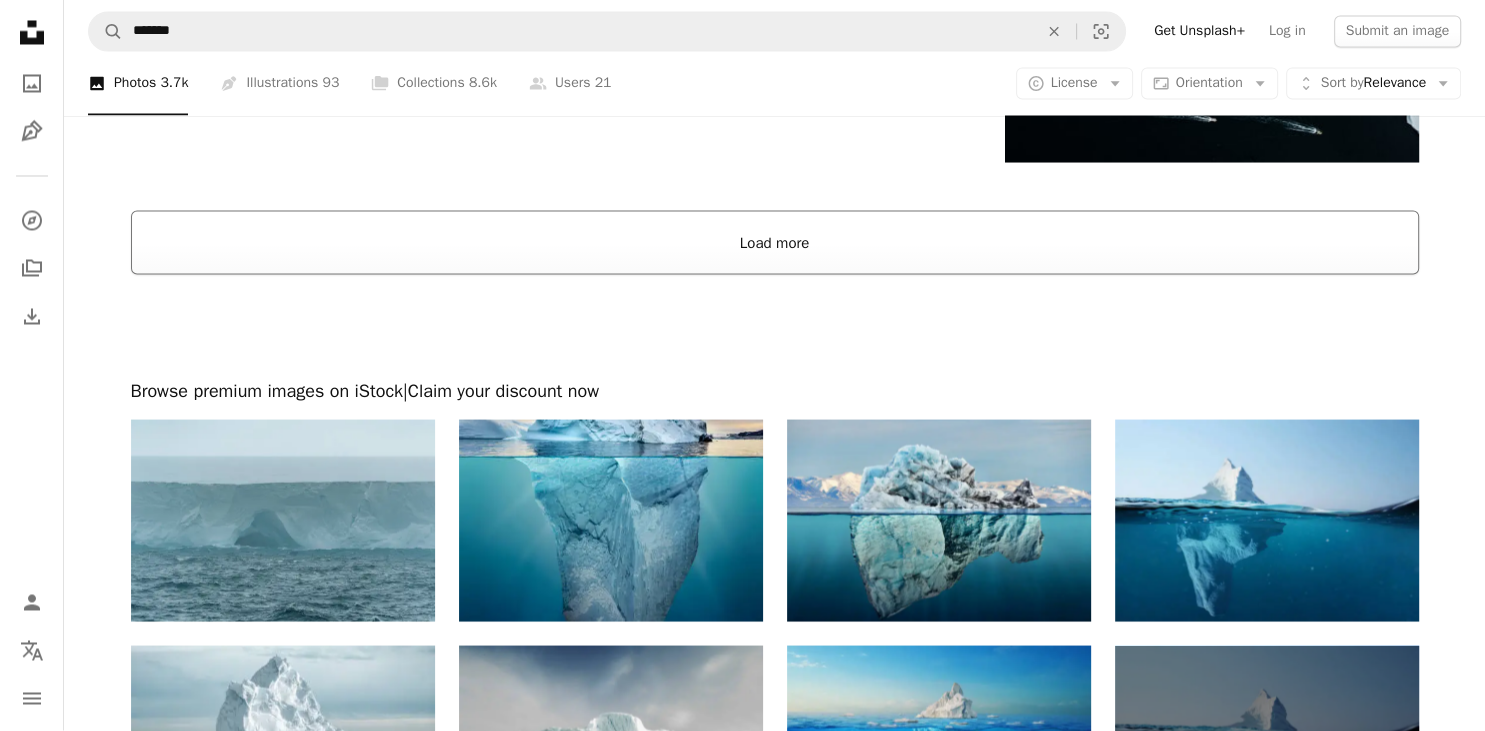 click on "Load more" at bounding box center [775, 243] 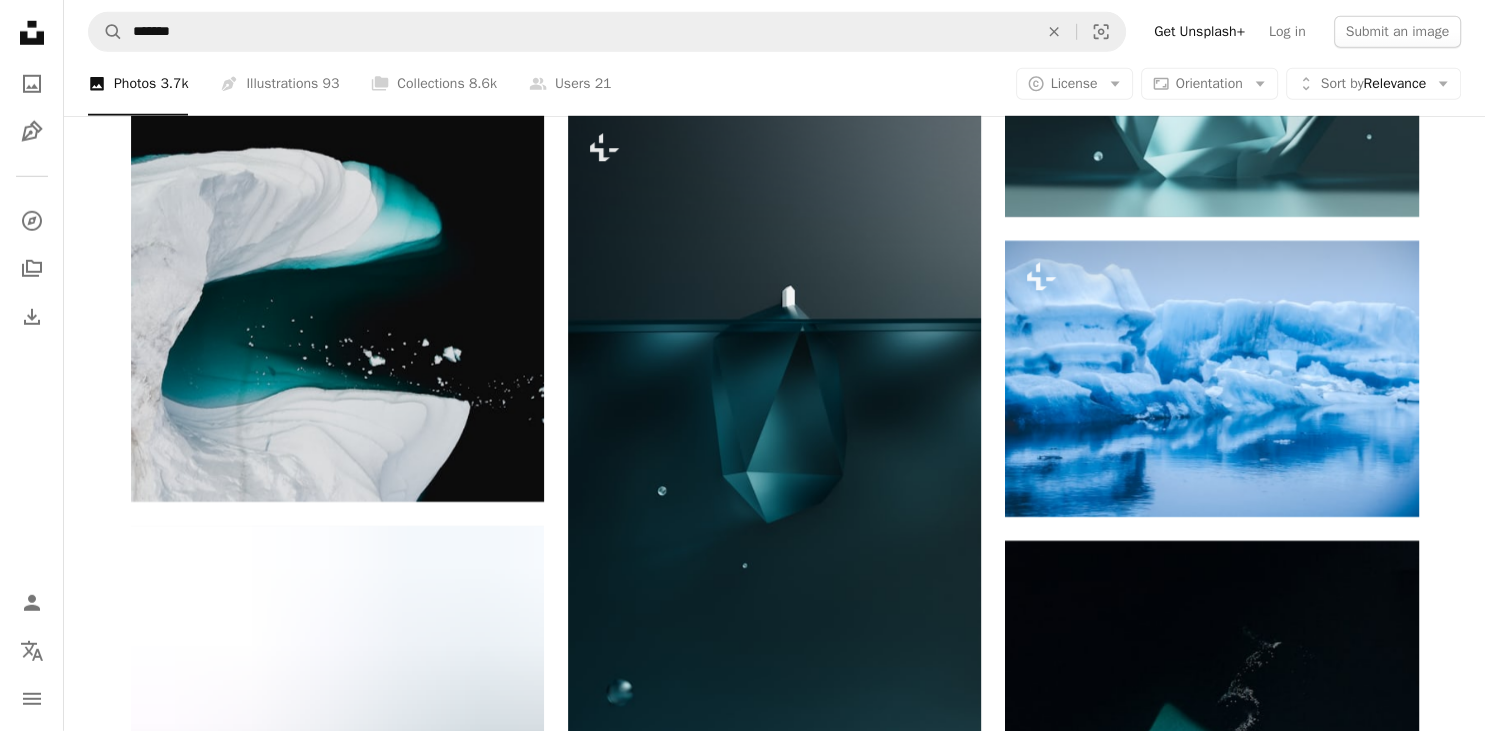 scroll, scrollTop: 5835, scrollLeft: 0, axis: vertical 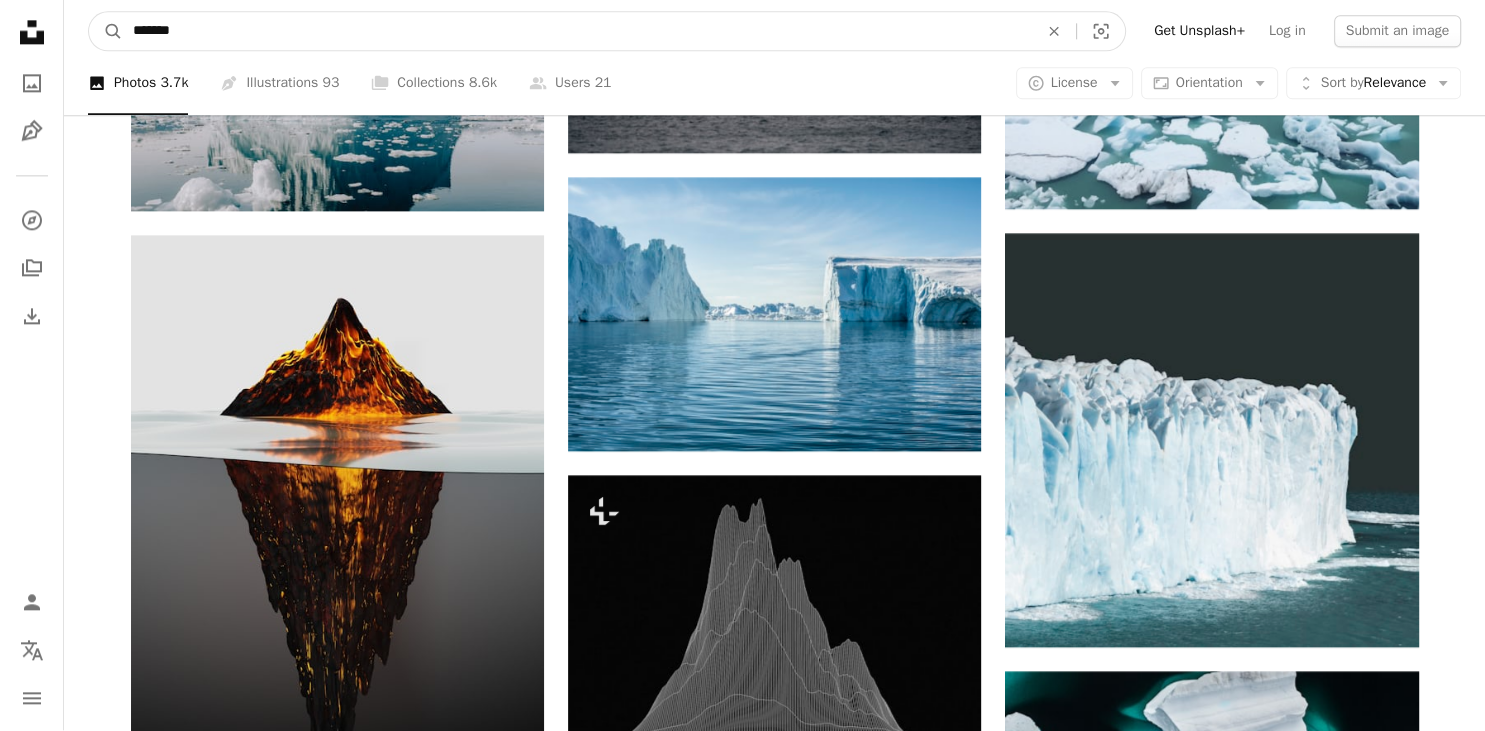 click on "*******" at bounding box center (577, 32) 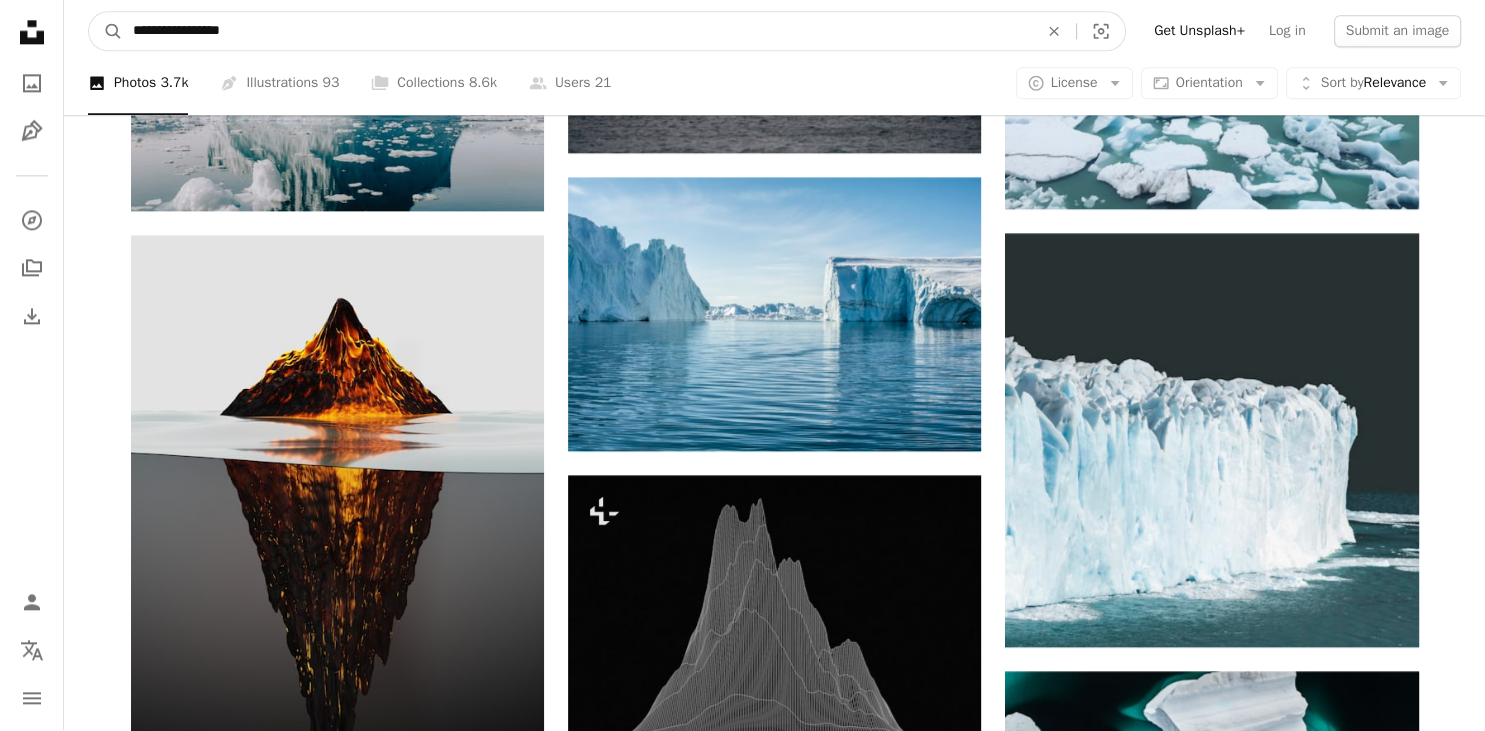 type on "**********" 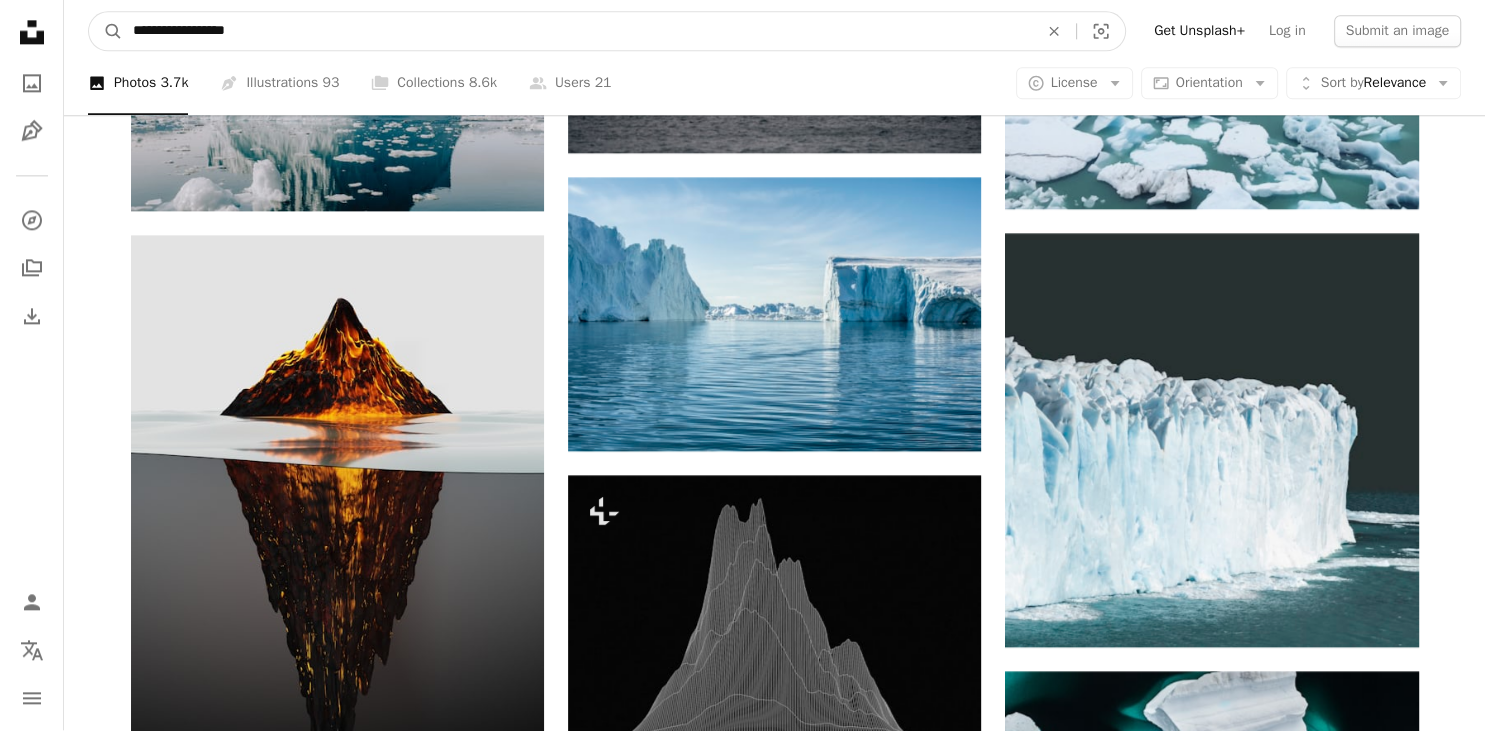 click on "A magnifying glass" at bounding box center [106, 32] 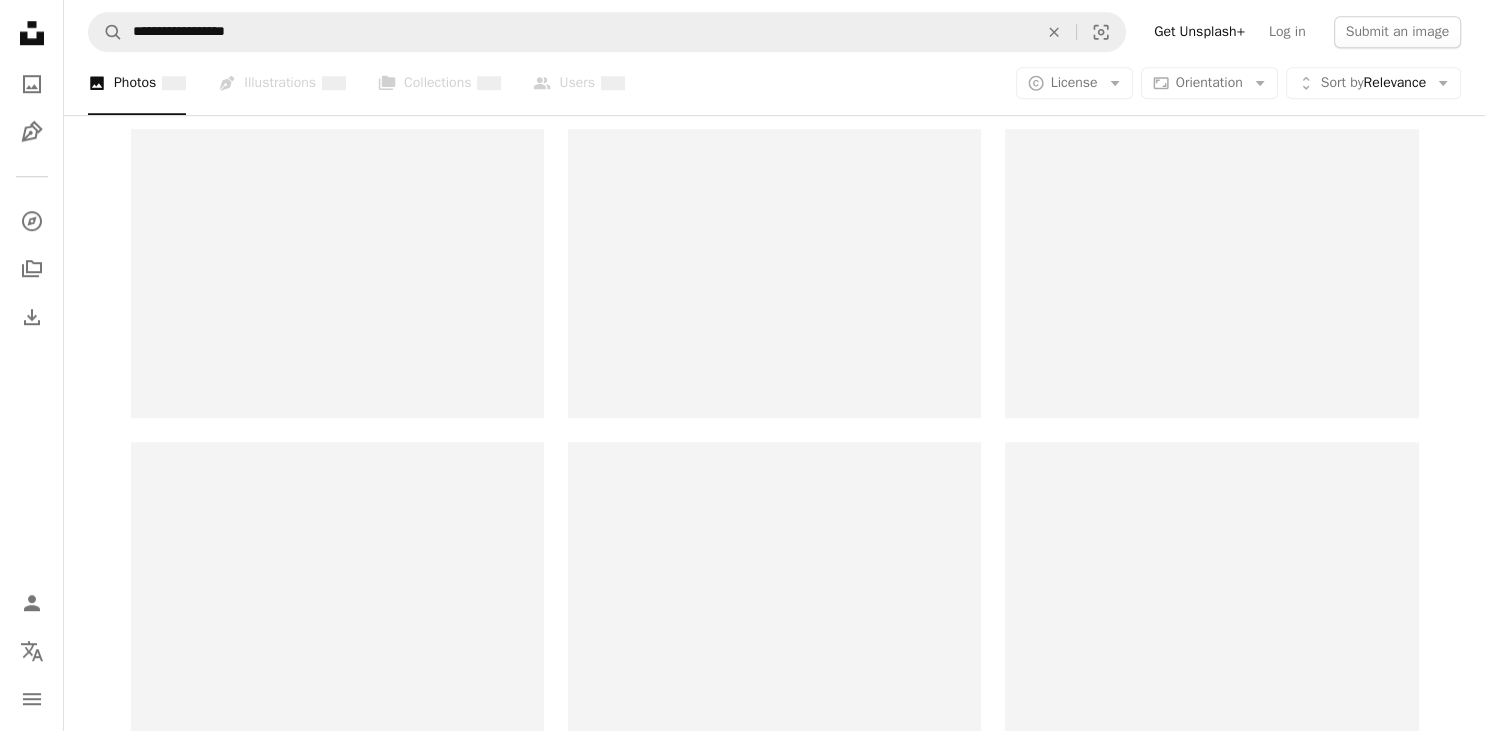 scroll, scrollTop: 0, scrollLeft: 0, axis: both 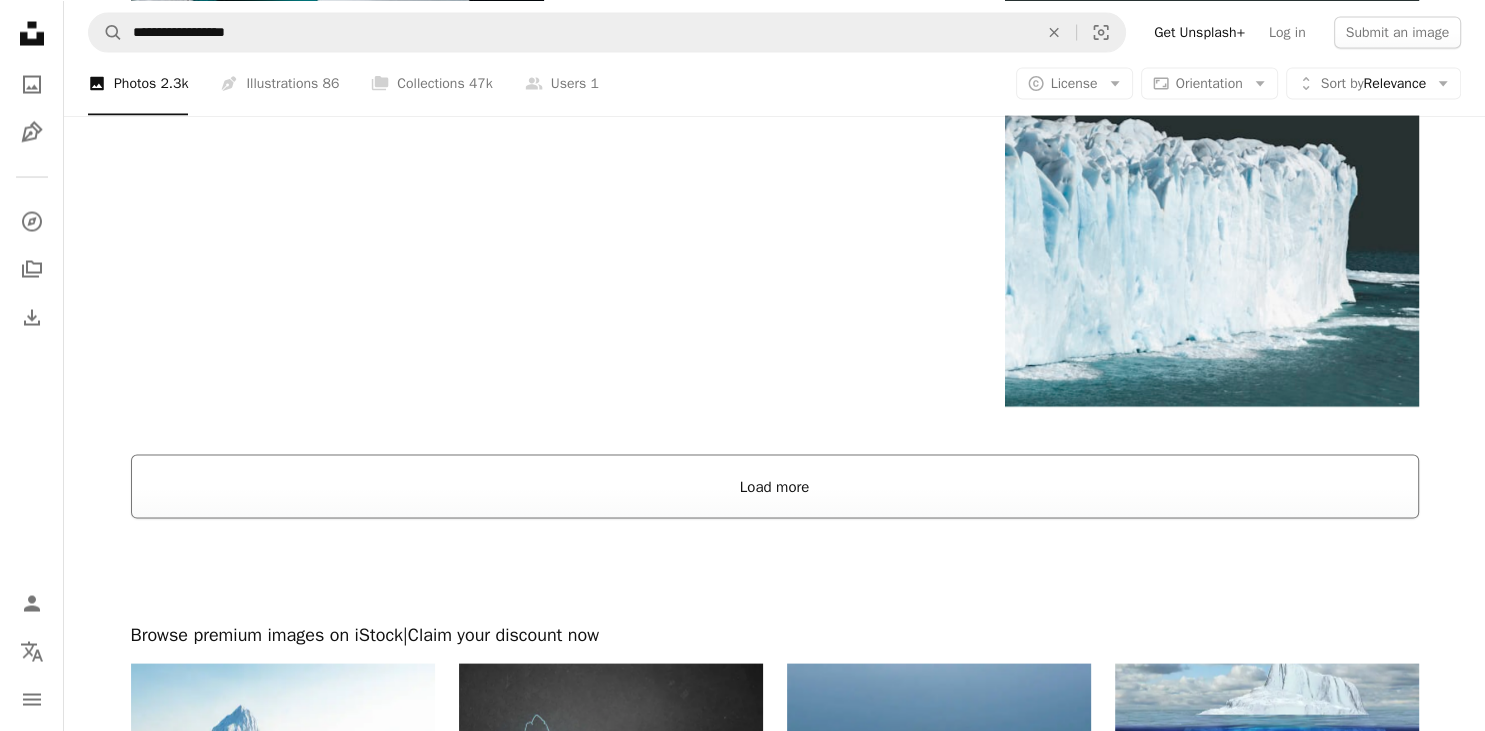 click on "Load more" at bounding box center (775, 486) 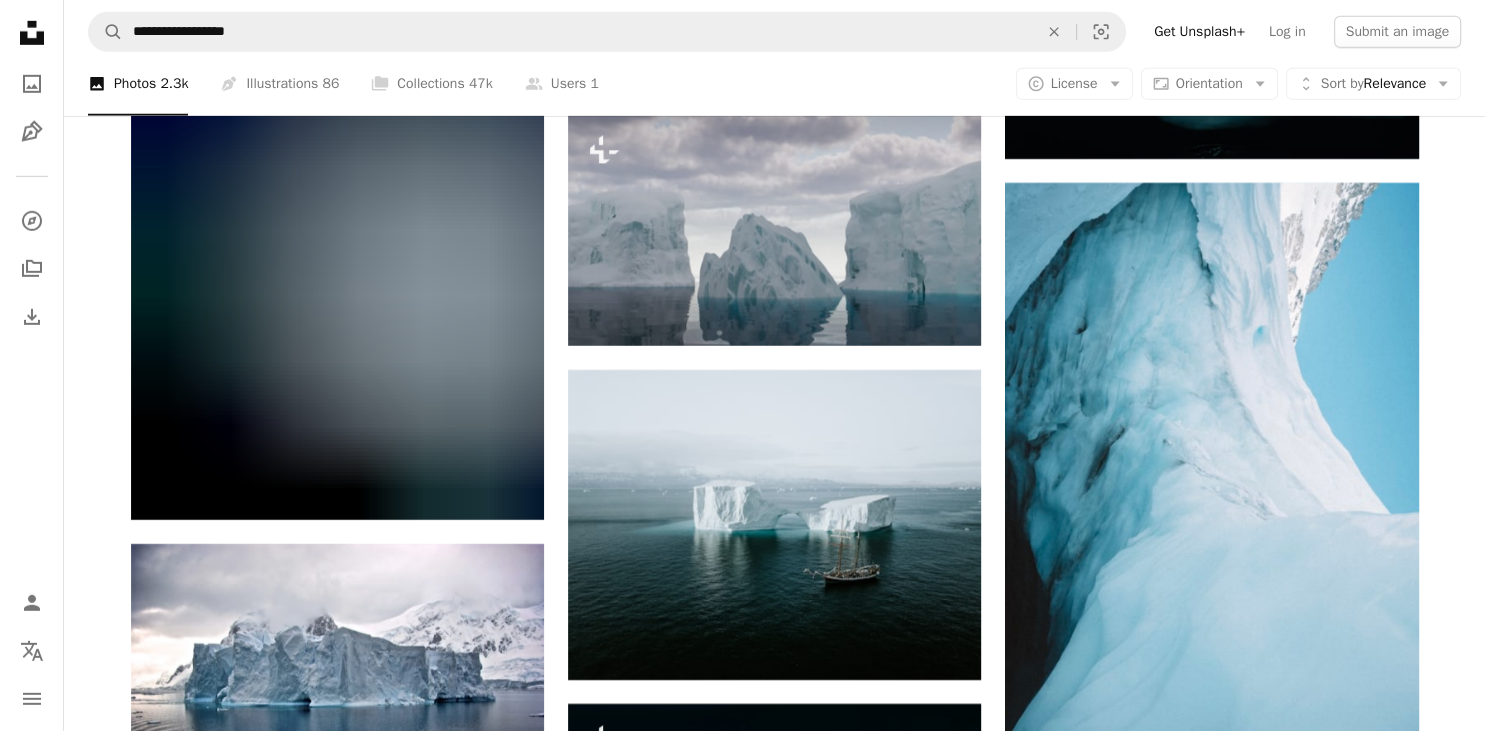 scroll, scrollTop: 6324, scrollLeft: 0, axis: vertical 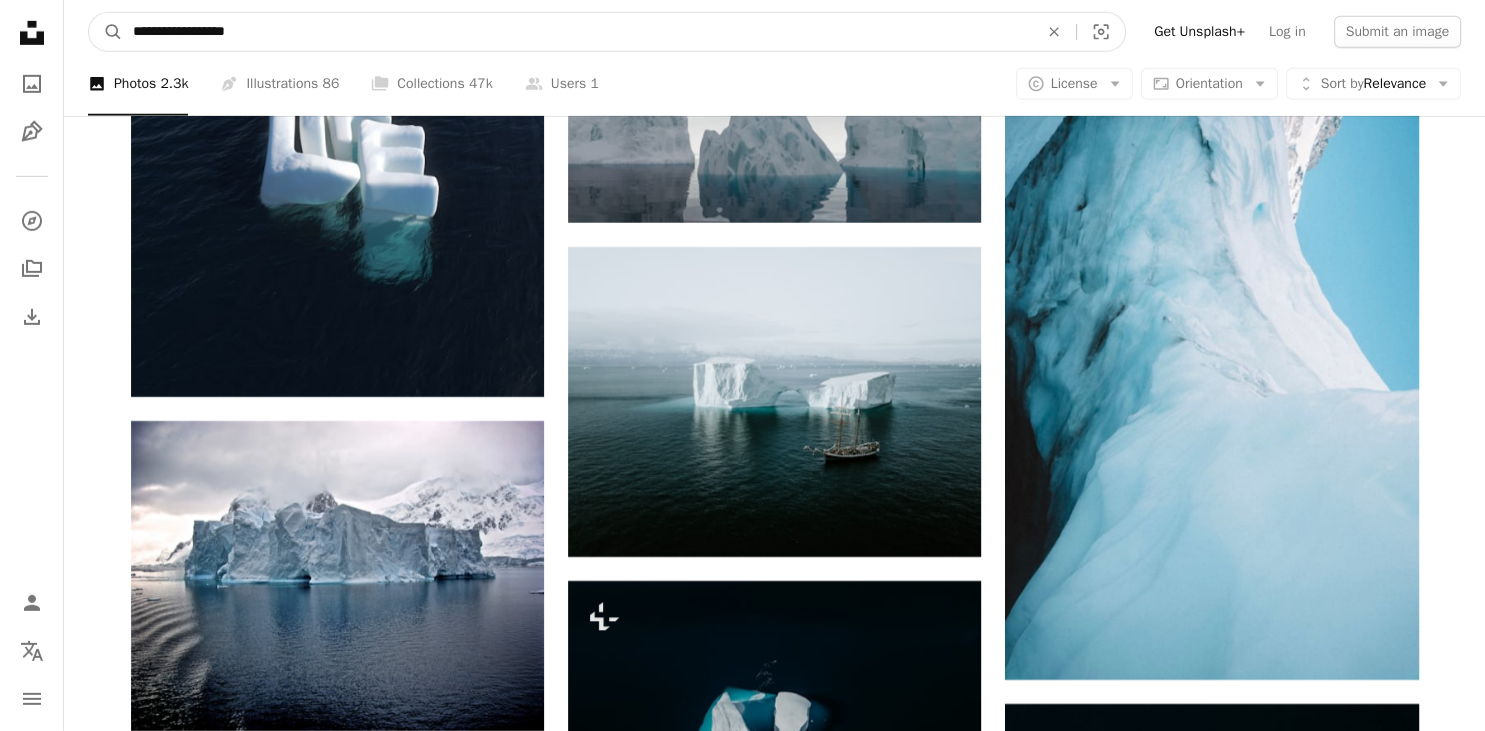 drag, startPoint x: 302, startPoint y: 39, endPoint x: -10, endPoint y: 20, distance: 312.578 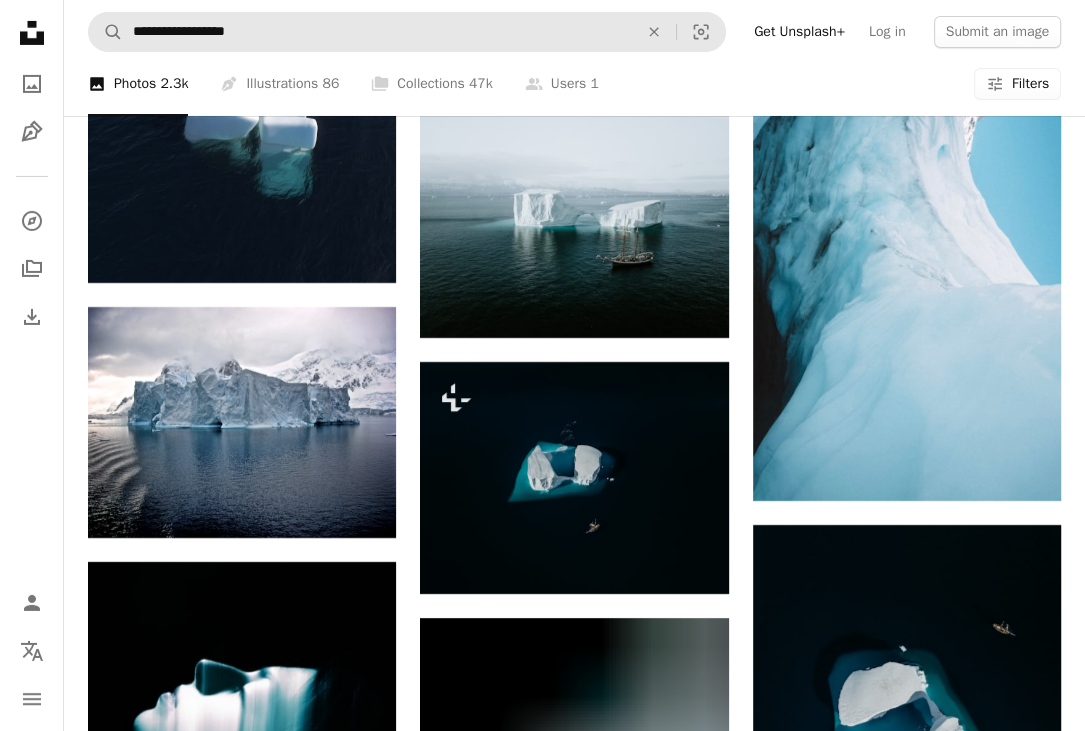 scroll, scrollTop: 4999, scrollLeft: 0, axis: vertical 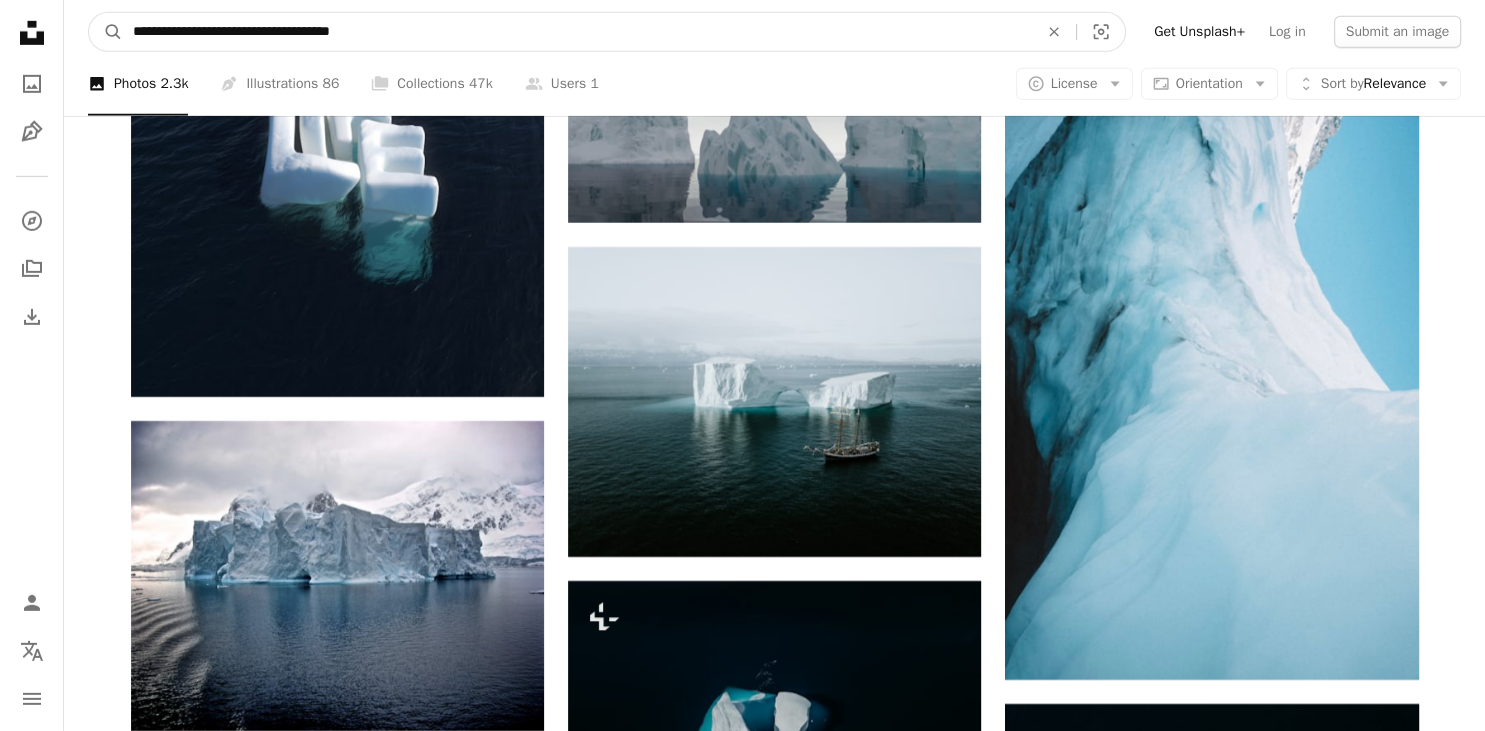 type on "**********" 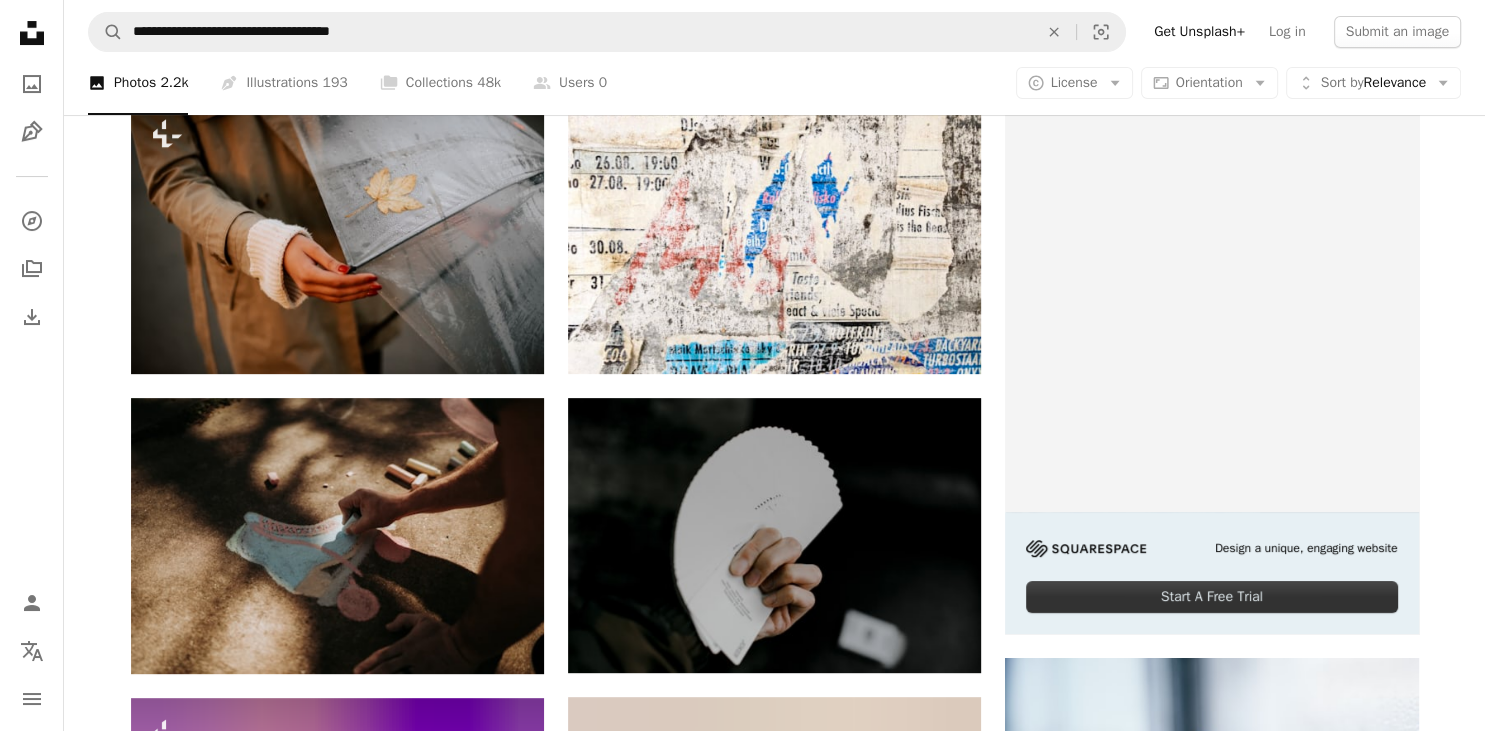 scroll, scrollTop: 0, scrollLeft: 0, axis: both 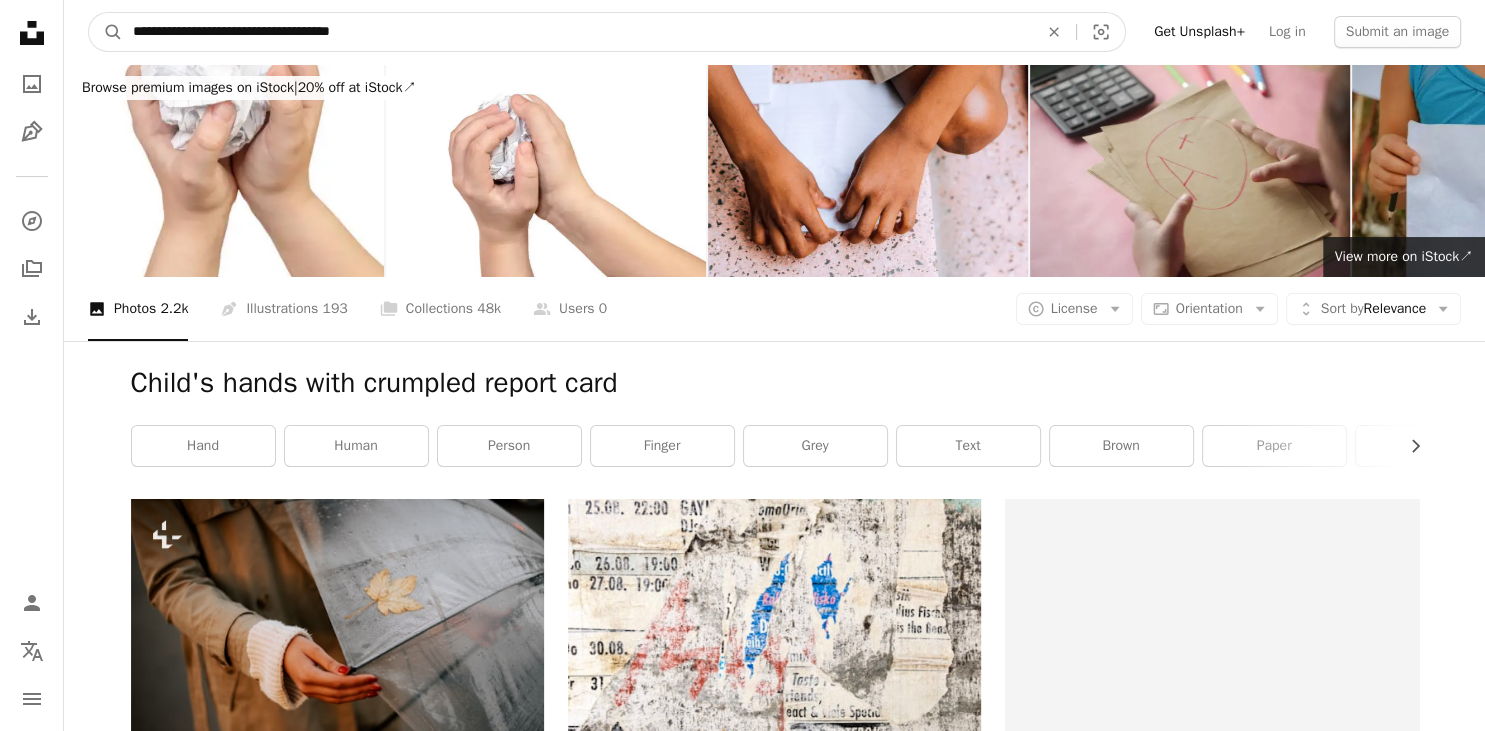 drag, startPoint x: 397, startPoint y: 13, endPoint x: 247, endPoint y: 29, distance: 150.85092 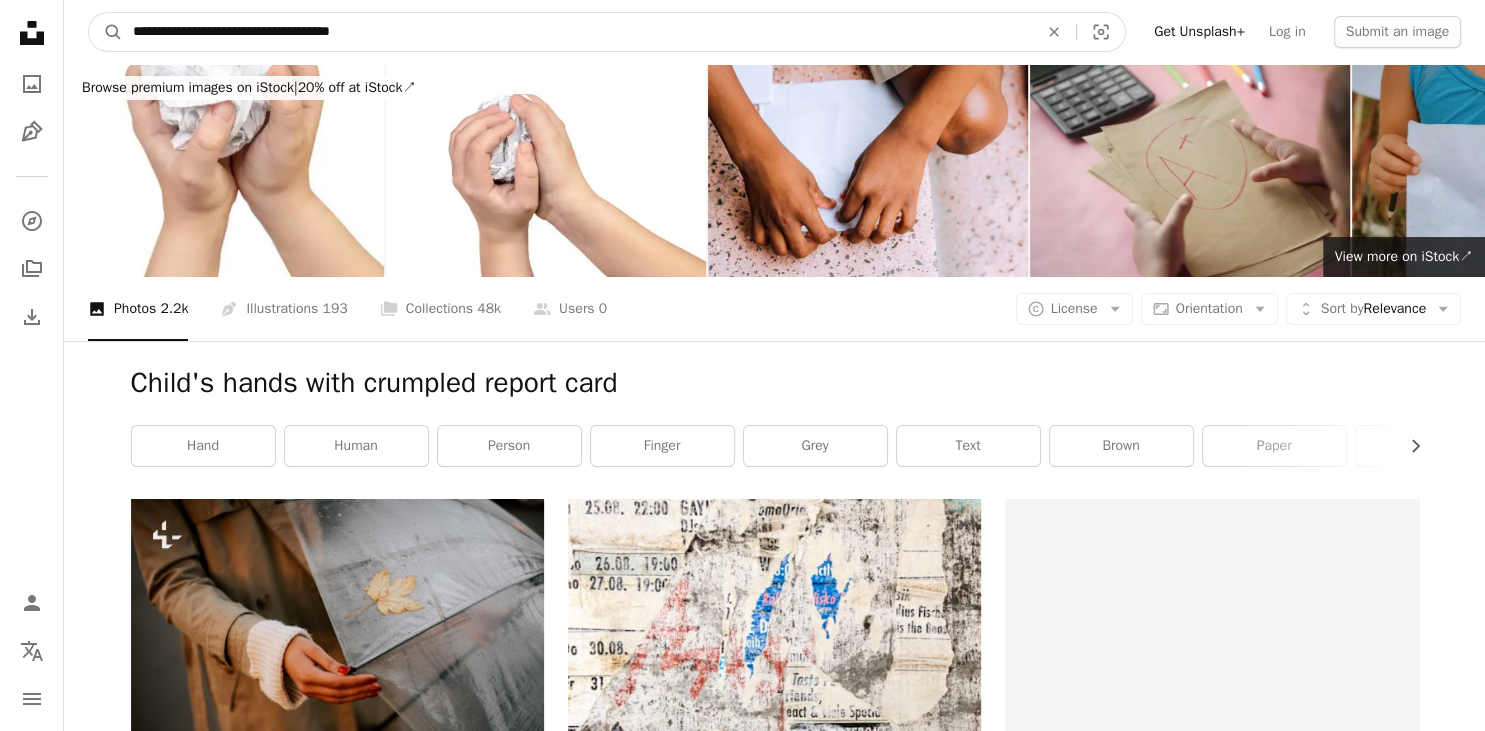click on "**********" at bounding box center (577, 32) 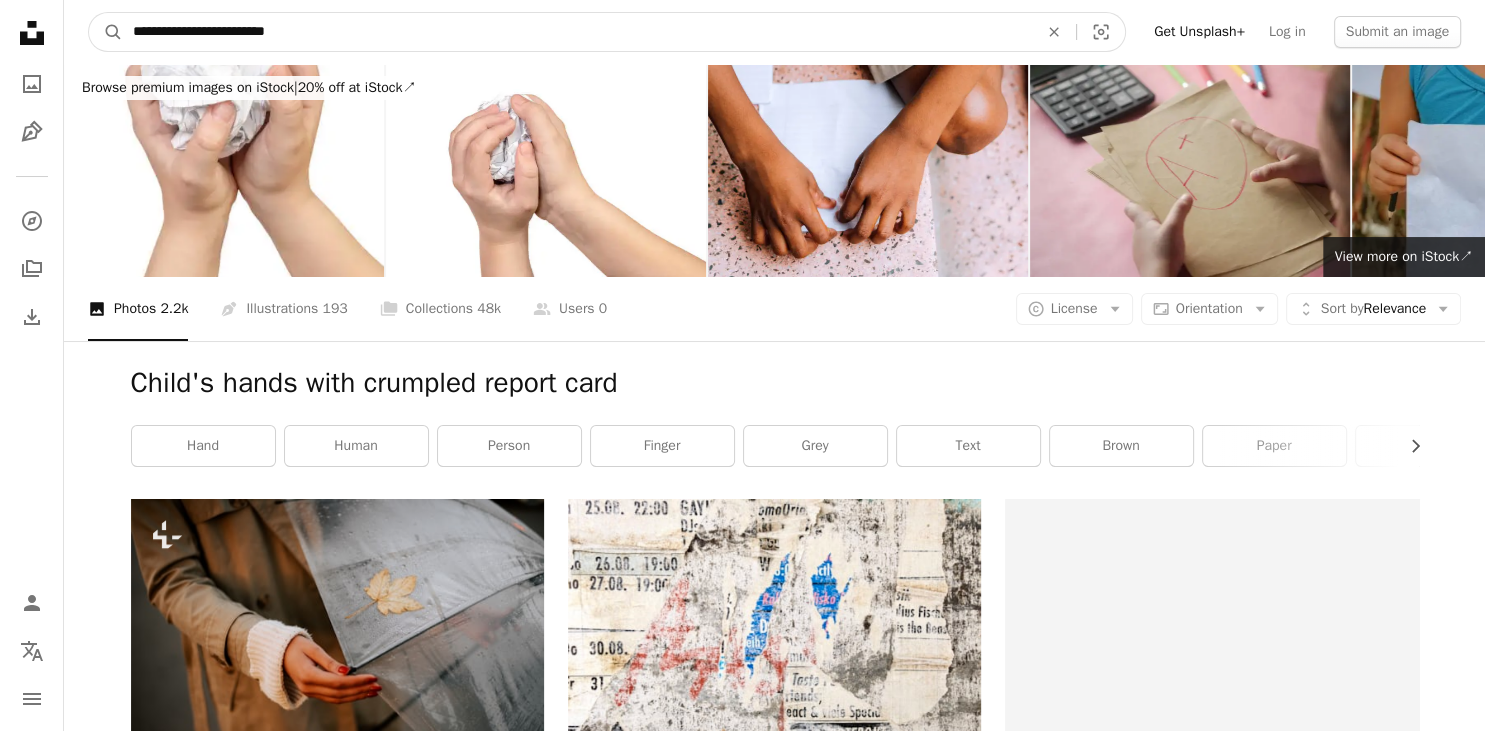 type on "**********" 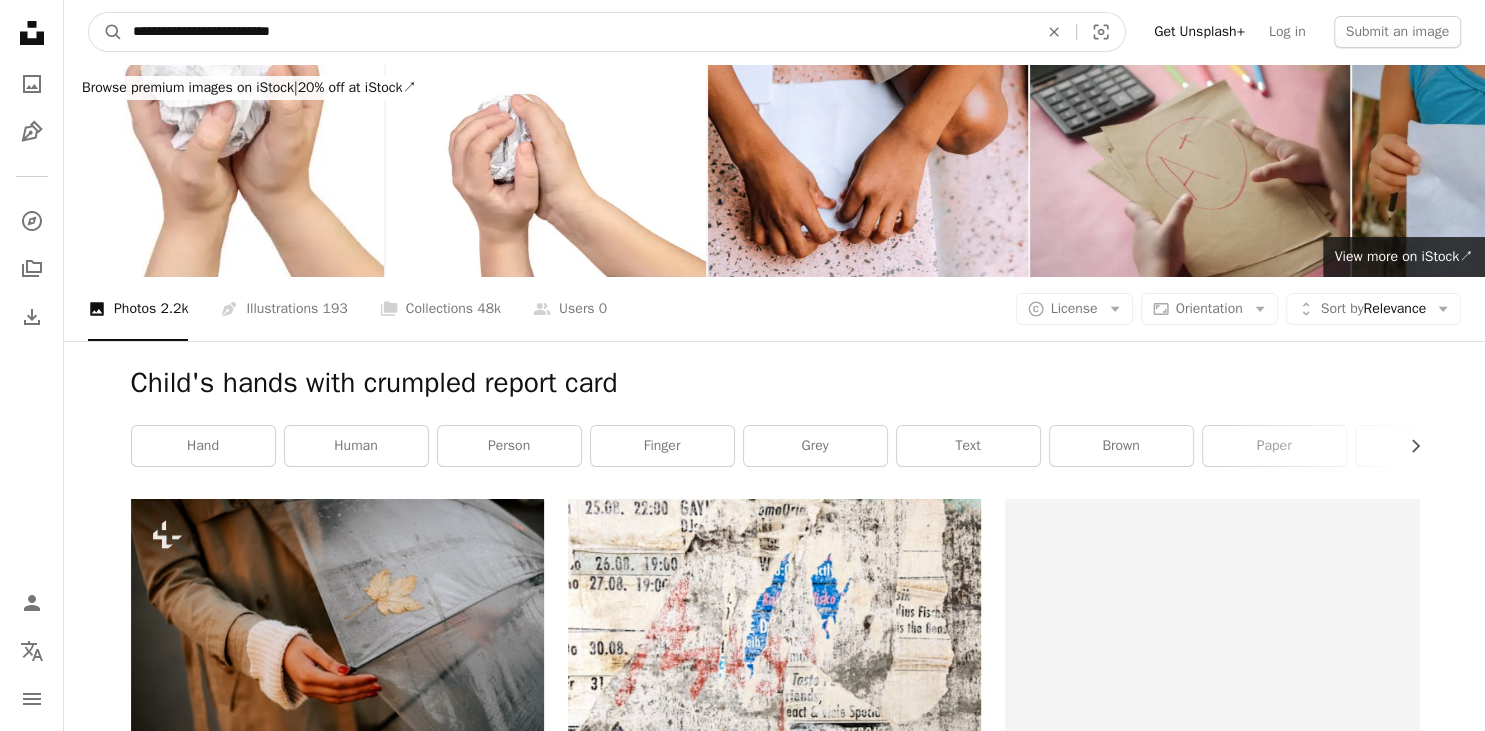 click on "A magnifying glass" at bounding box center [106, 32] 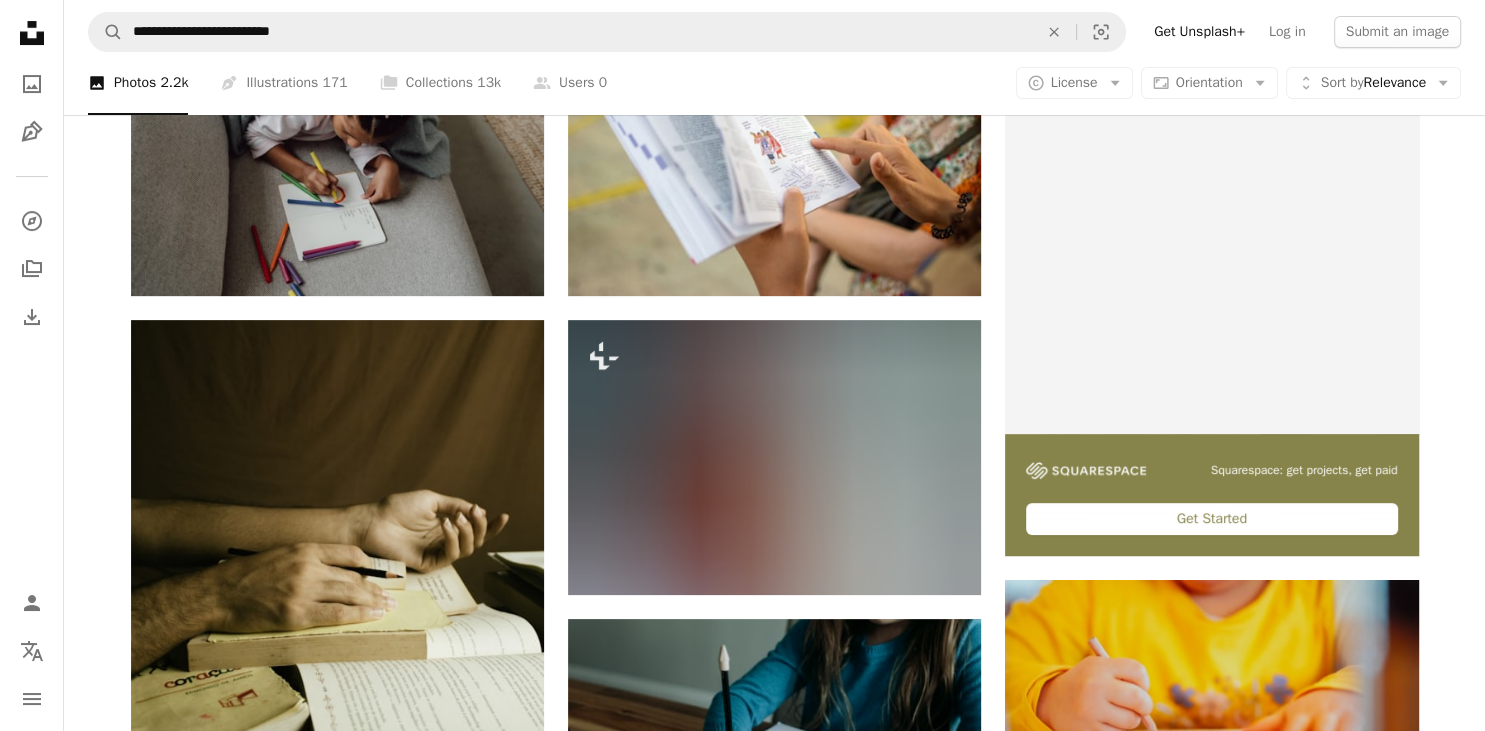 scroll, scrollTop: 0, scrollLeft: 0, axis: both 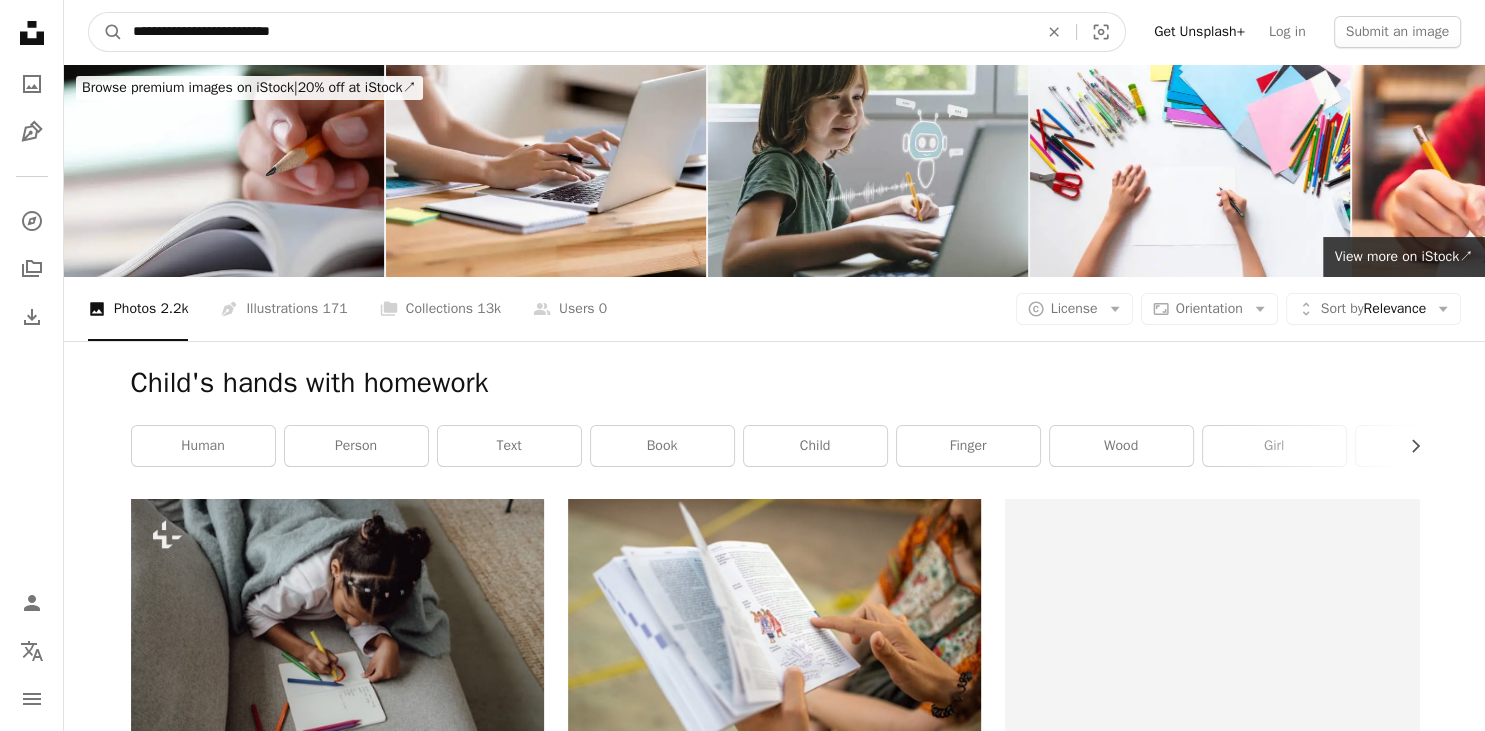 drag, startPoint x: 327, startPoint y: 18, endPoint x: -47, endPoint y: -35, distance: 377.7367 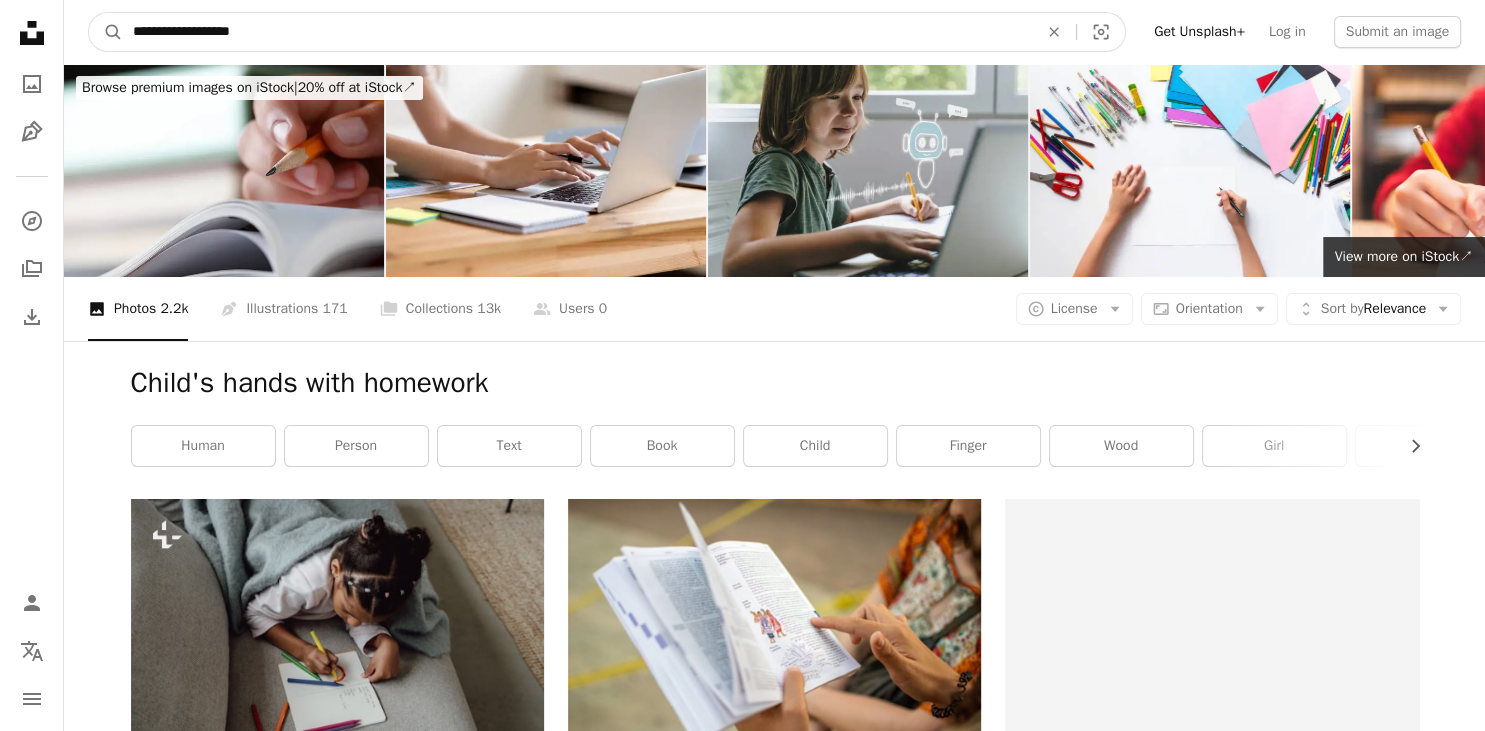 type on "**********" 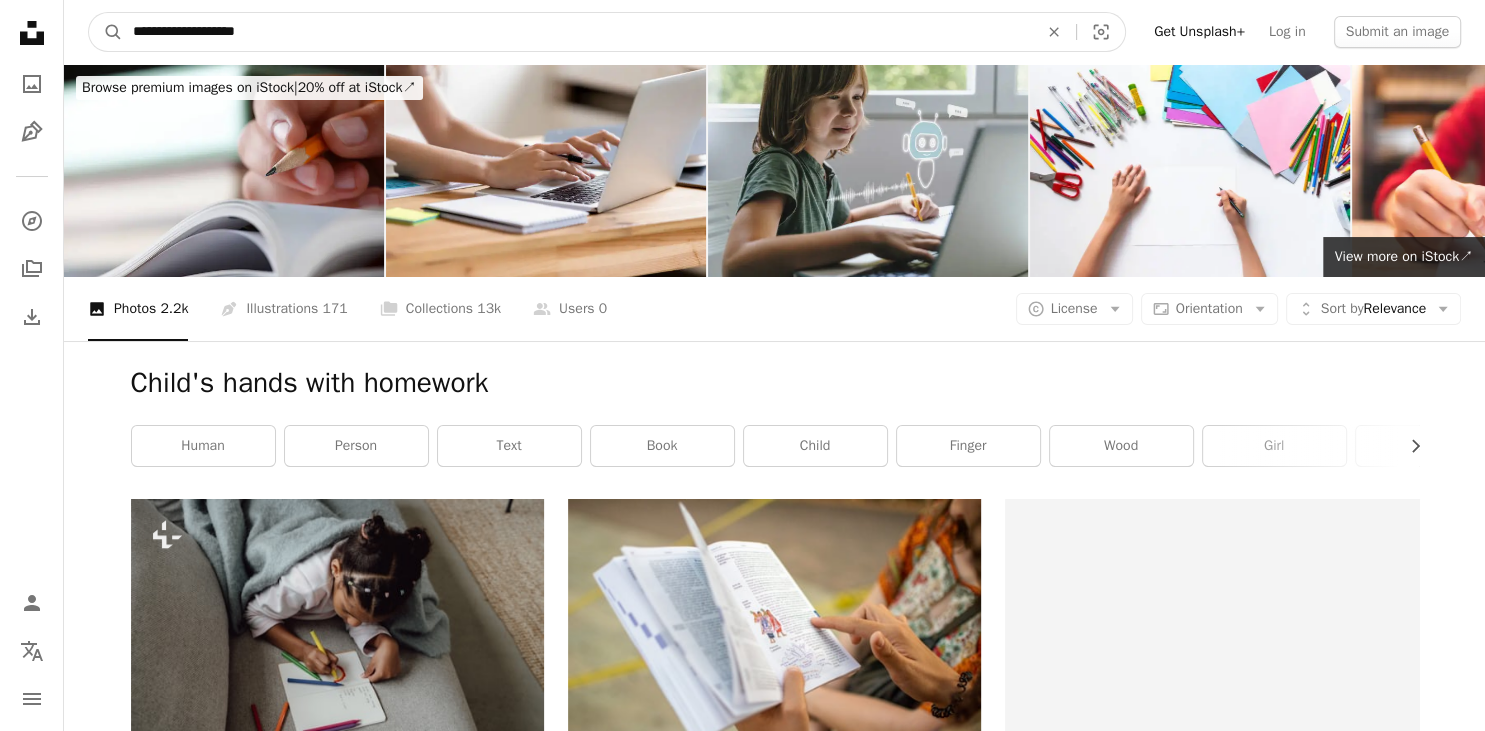 click on "A magnifying glass" at bounding box center (106, 32) 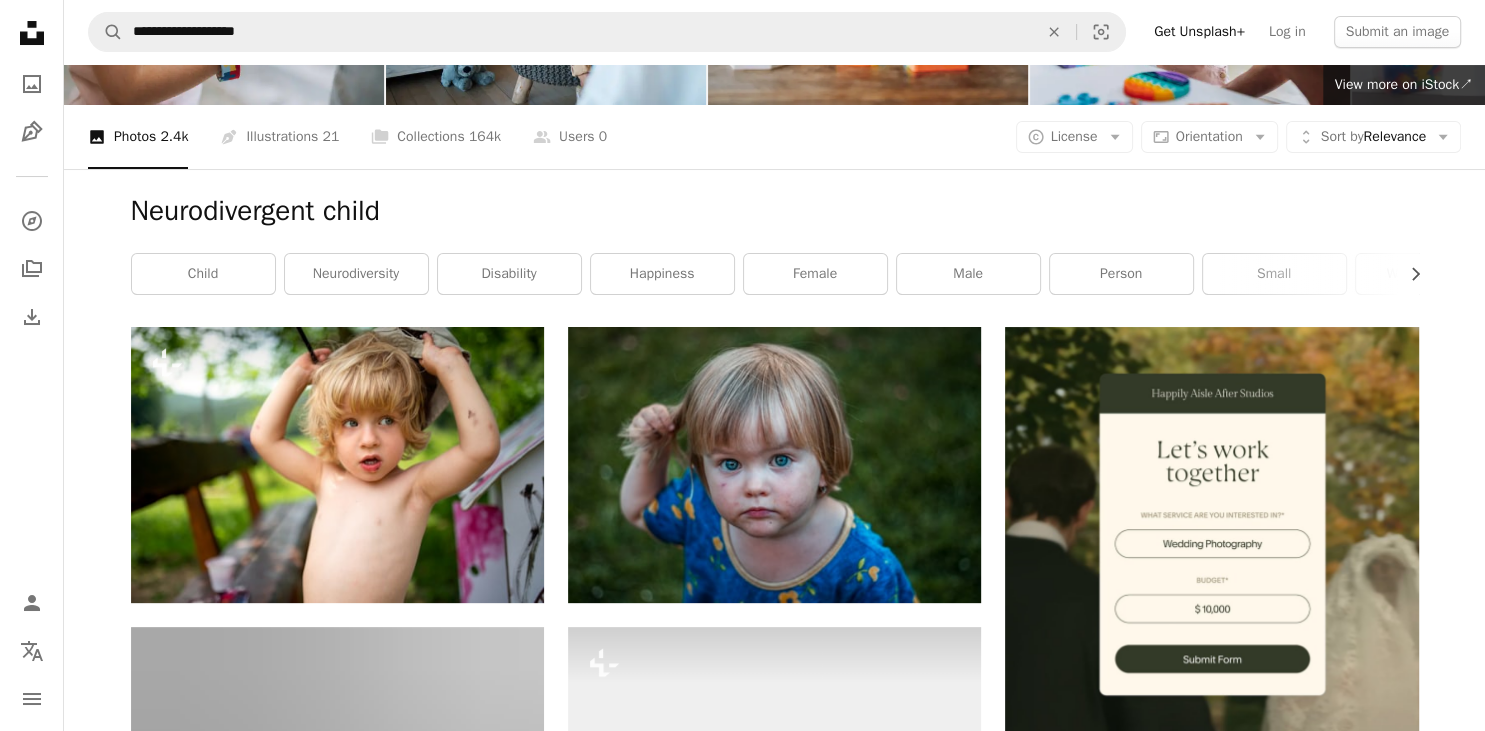 scroll, scrollTop: 0, scrollLeft: 0, axis: both 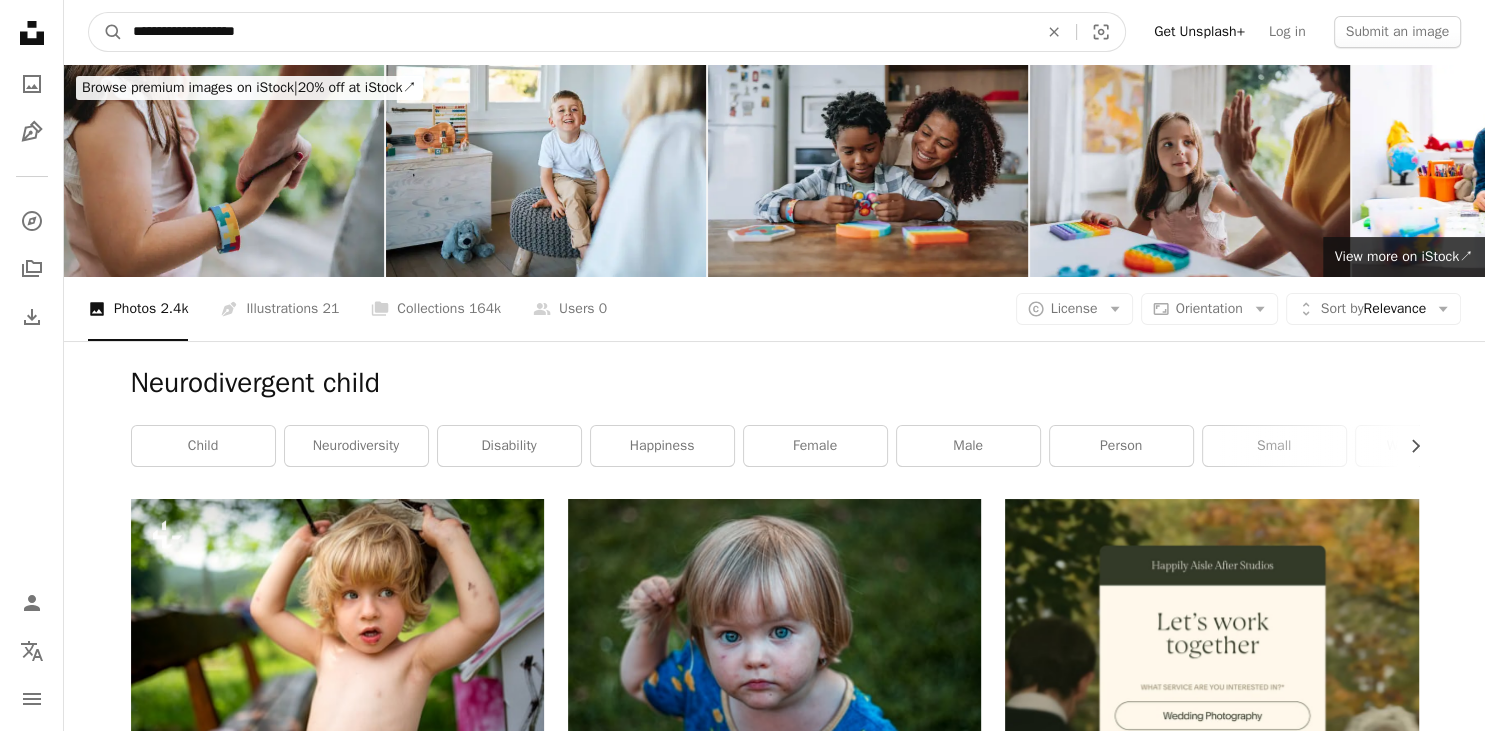 drag, startPoint x: 286, startPoint y: 39, endPoint x: 232, endPoint y: 32, distance: 54.451813 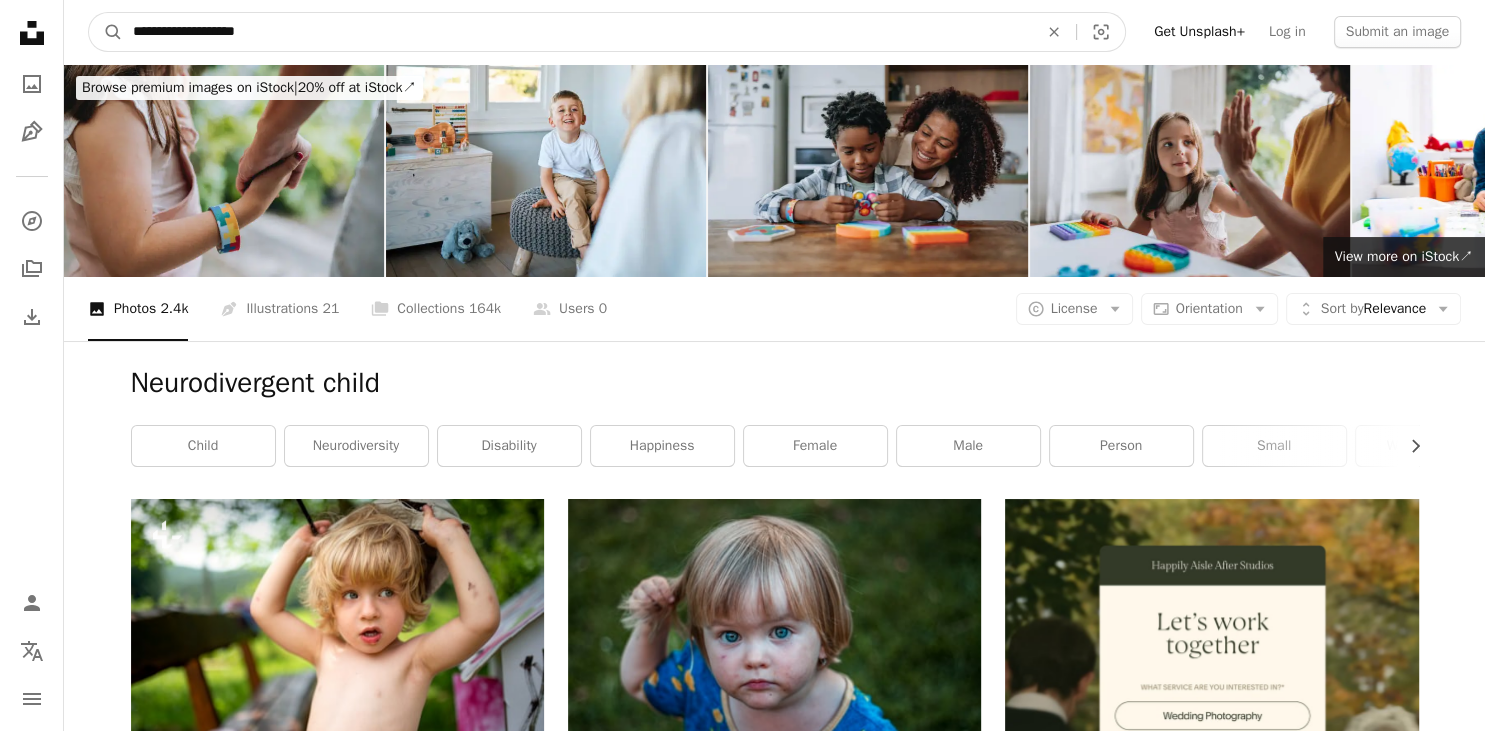 click on "**********" at bounding box center [577, 32] 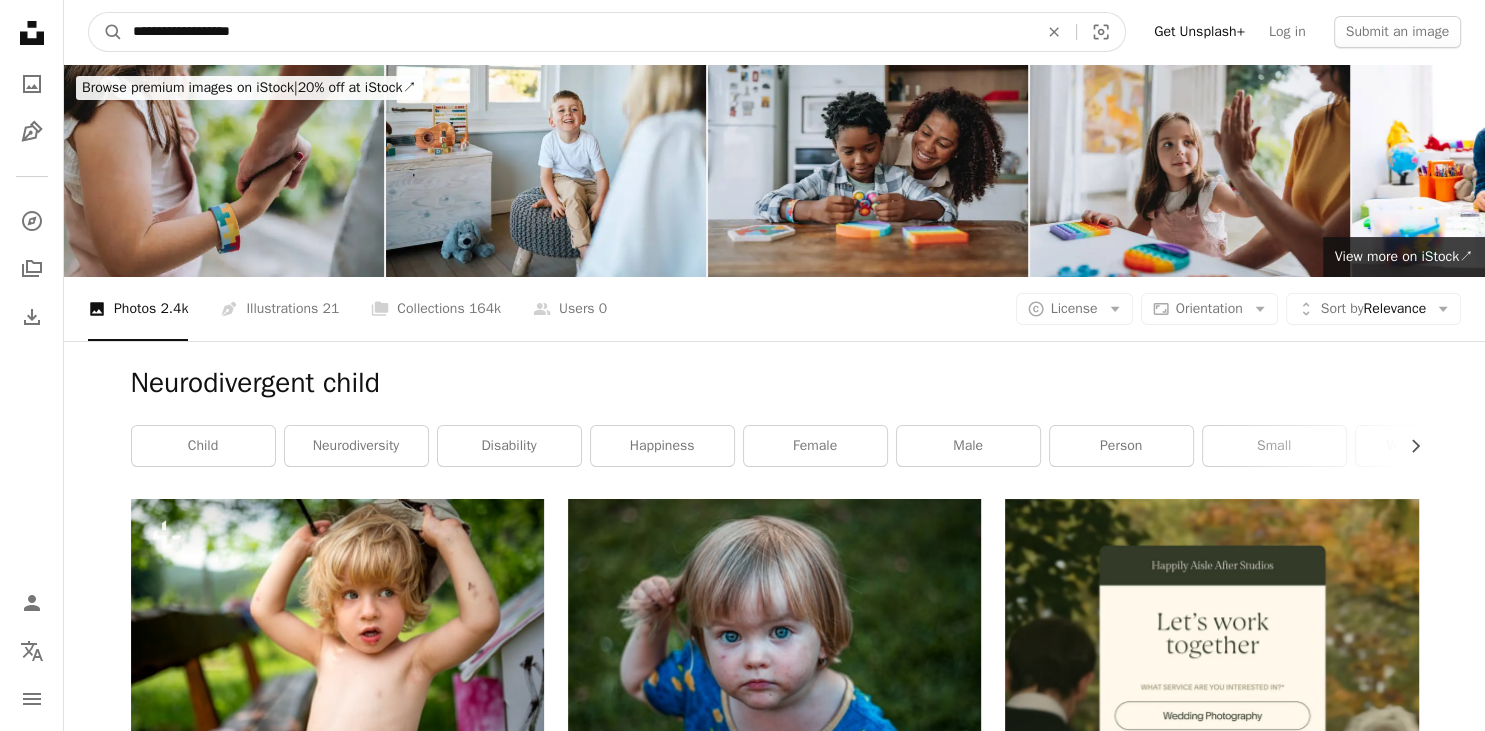 click on "**********" at bounding box center (577, 32) 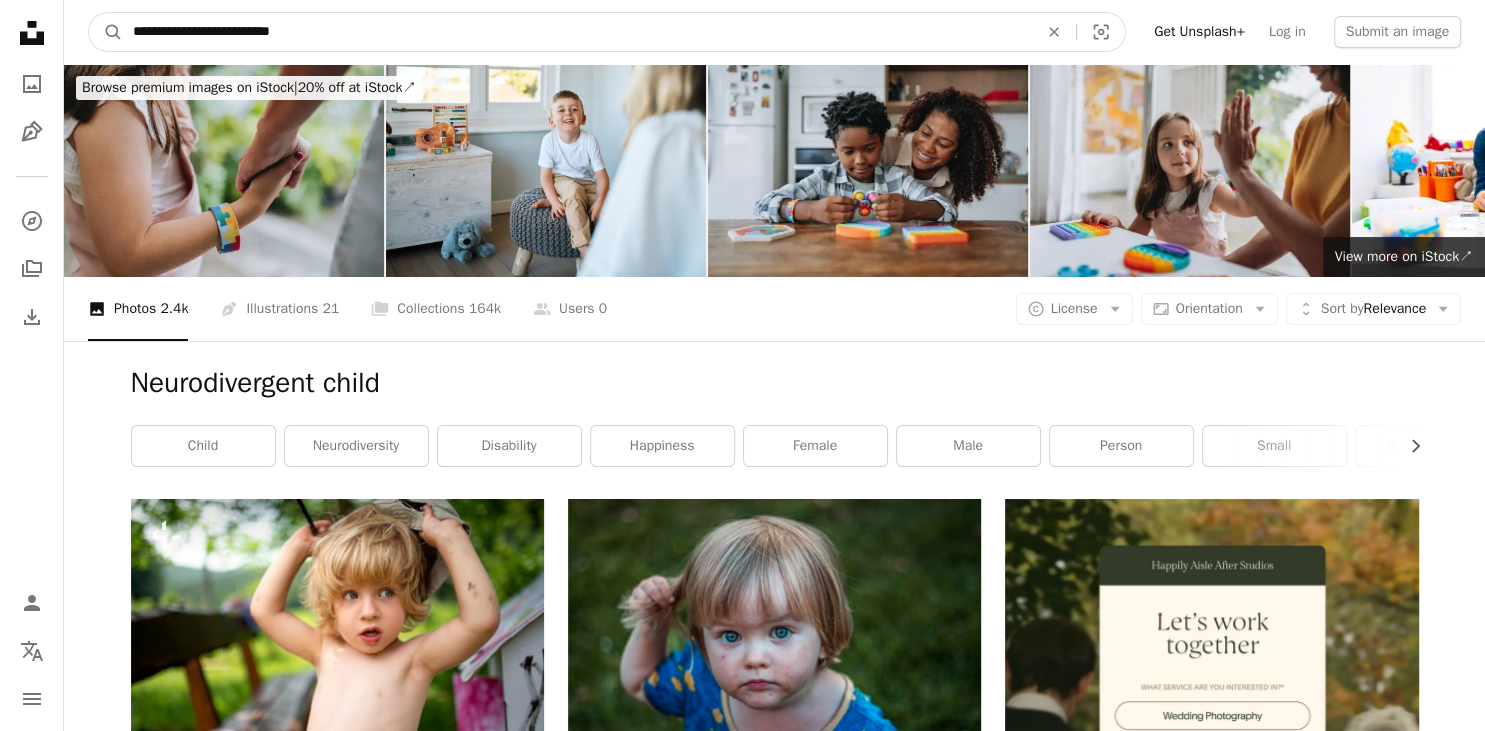 type on "**********" 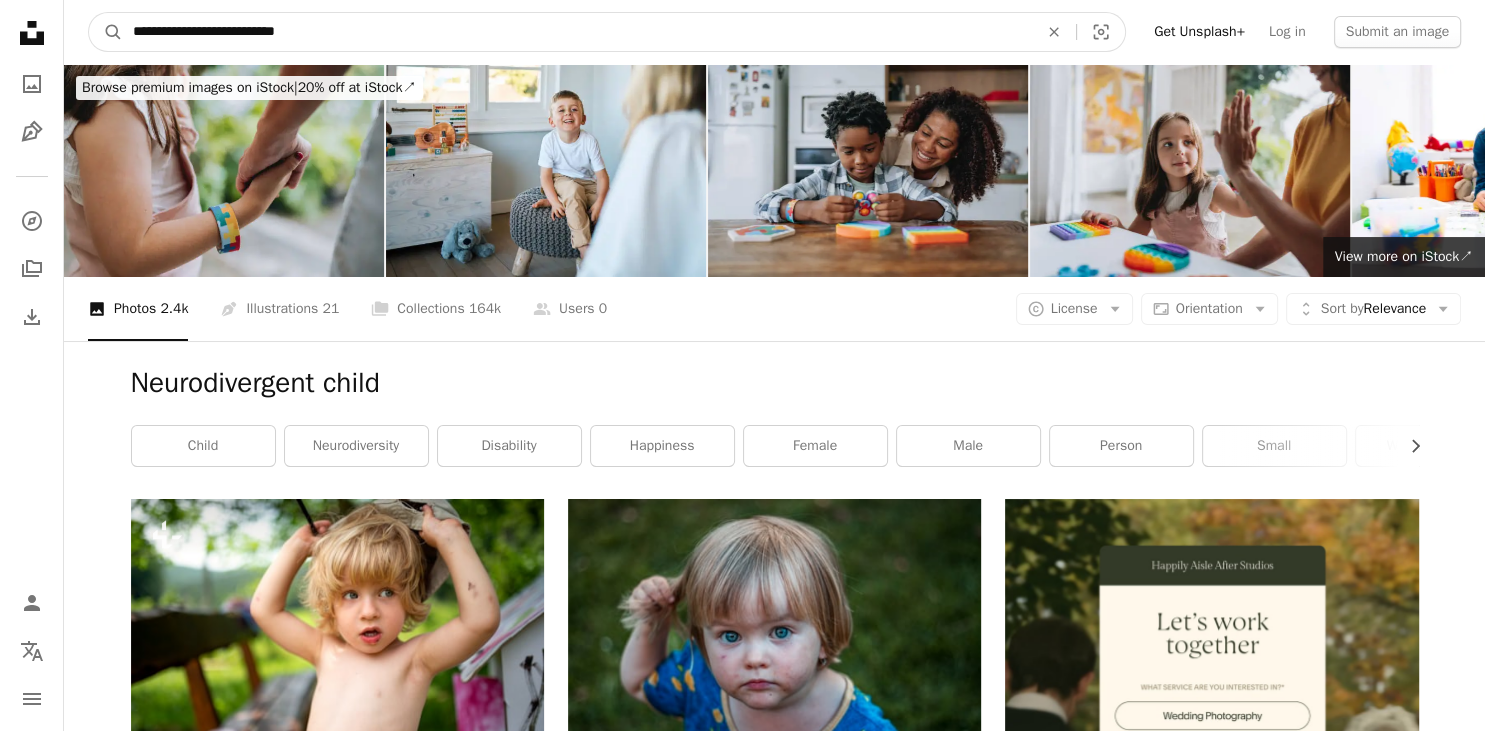 click on "A magnifying glass" at bounding box center [106, 32] 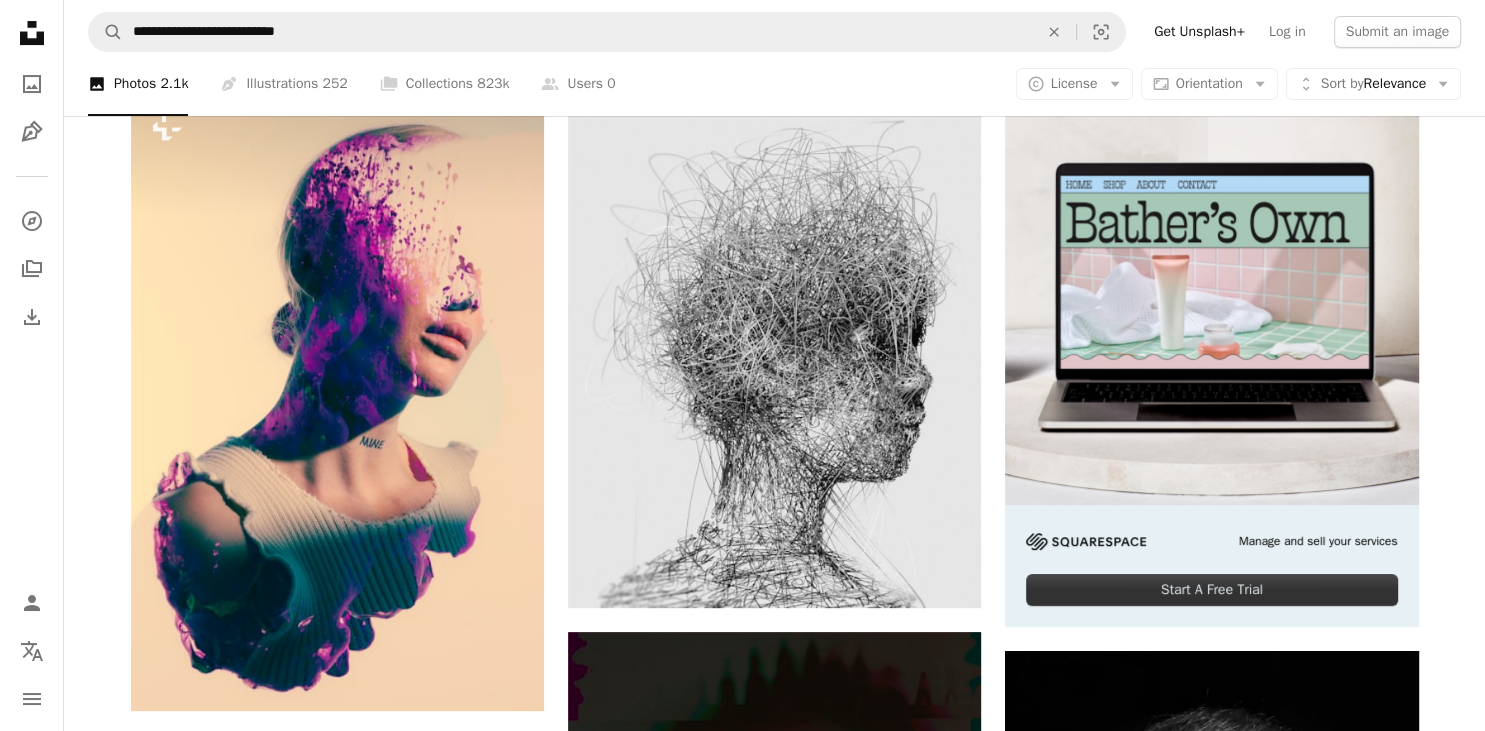 scroll, scrollTop: 413, scrollLeft: 0, axis: vertical 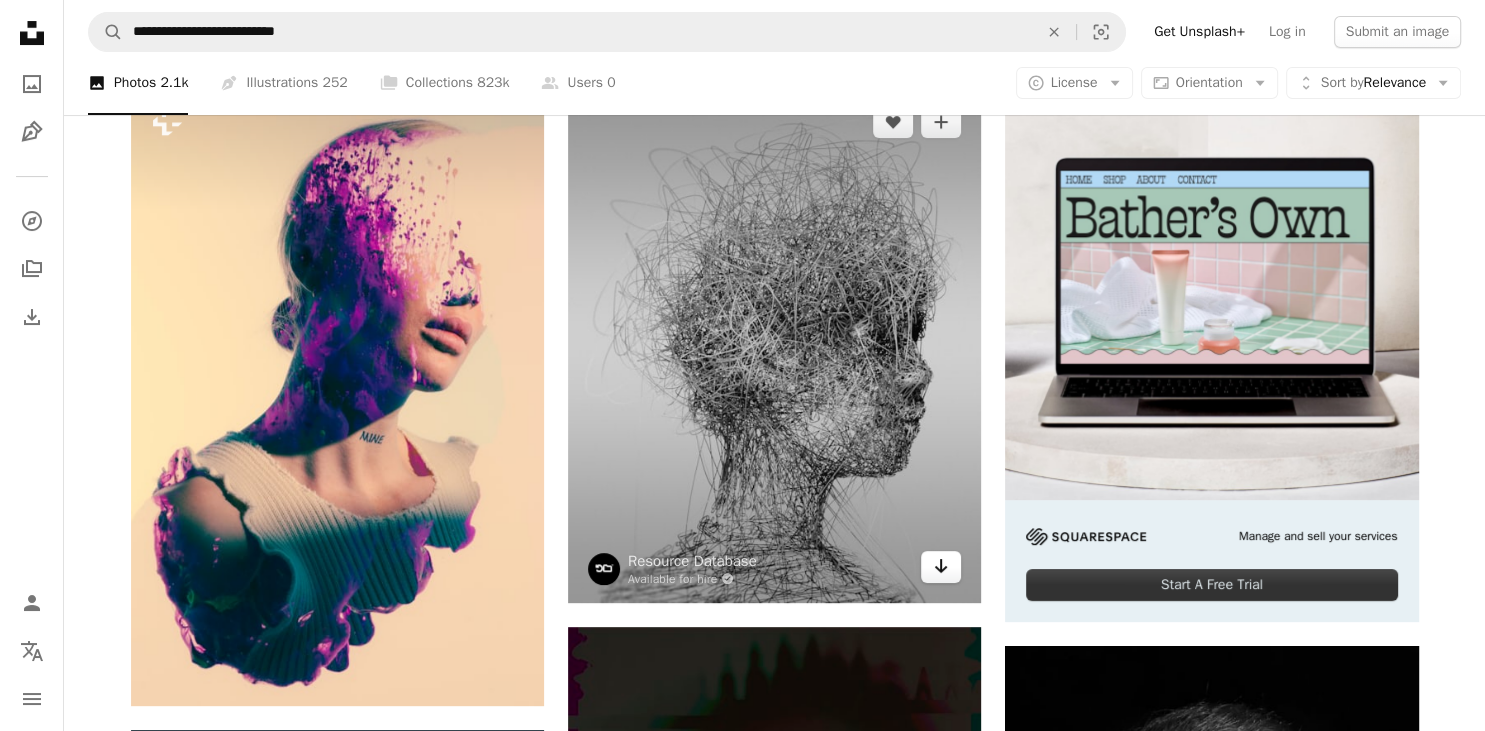 click on "Arrow pointing down" at bounding box center [941, 567] 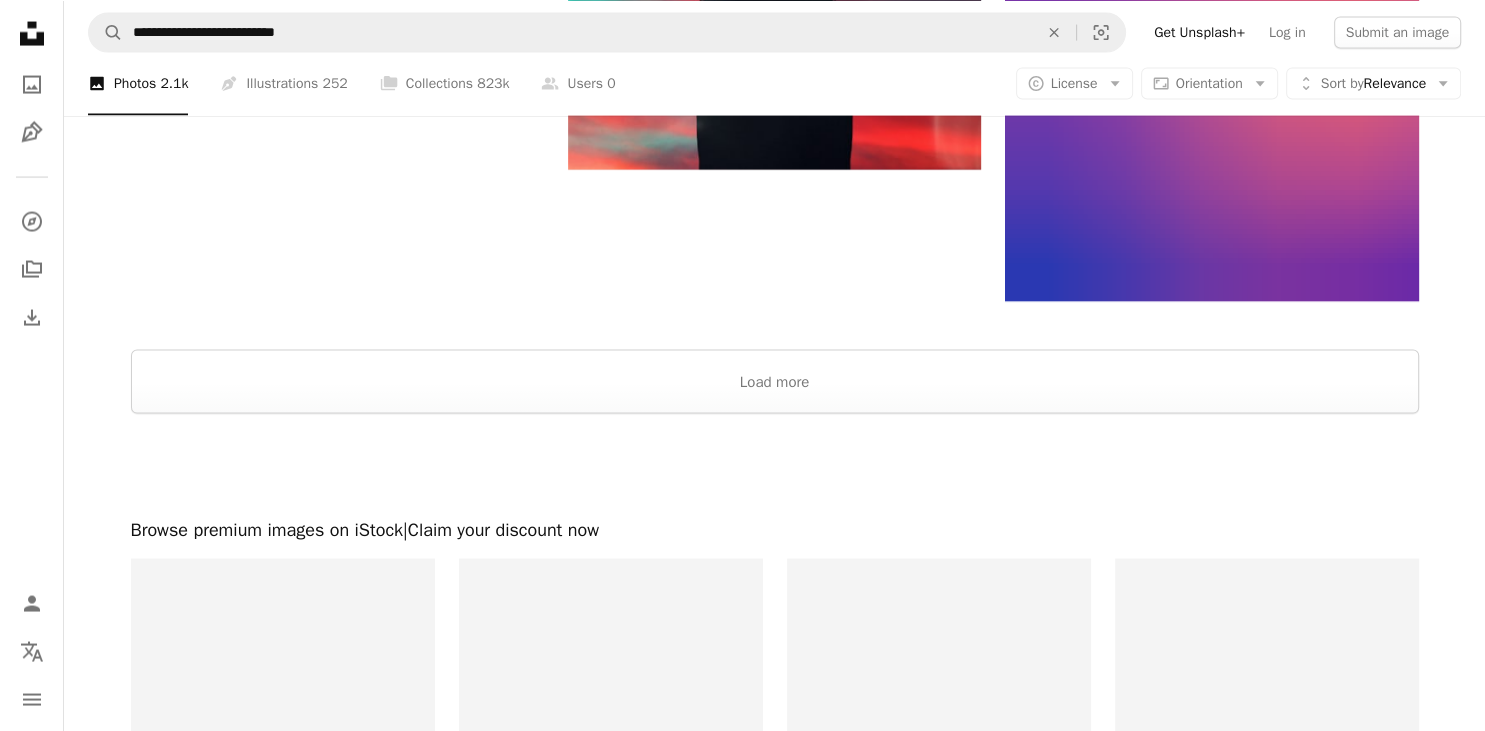 scroll, scrollTop: 4121, scrollLeft: 0, axis: vertical 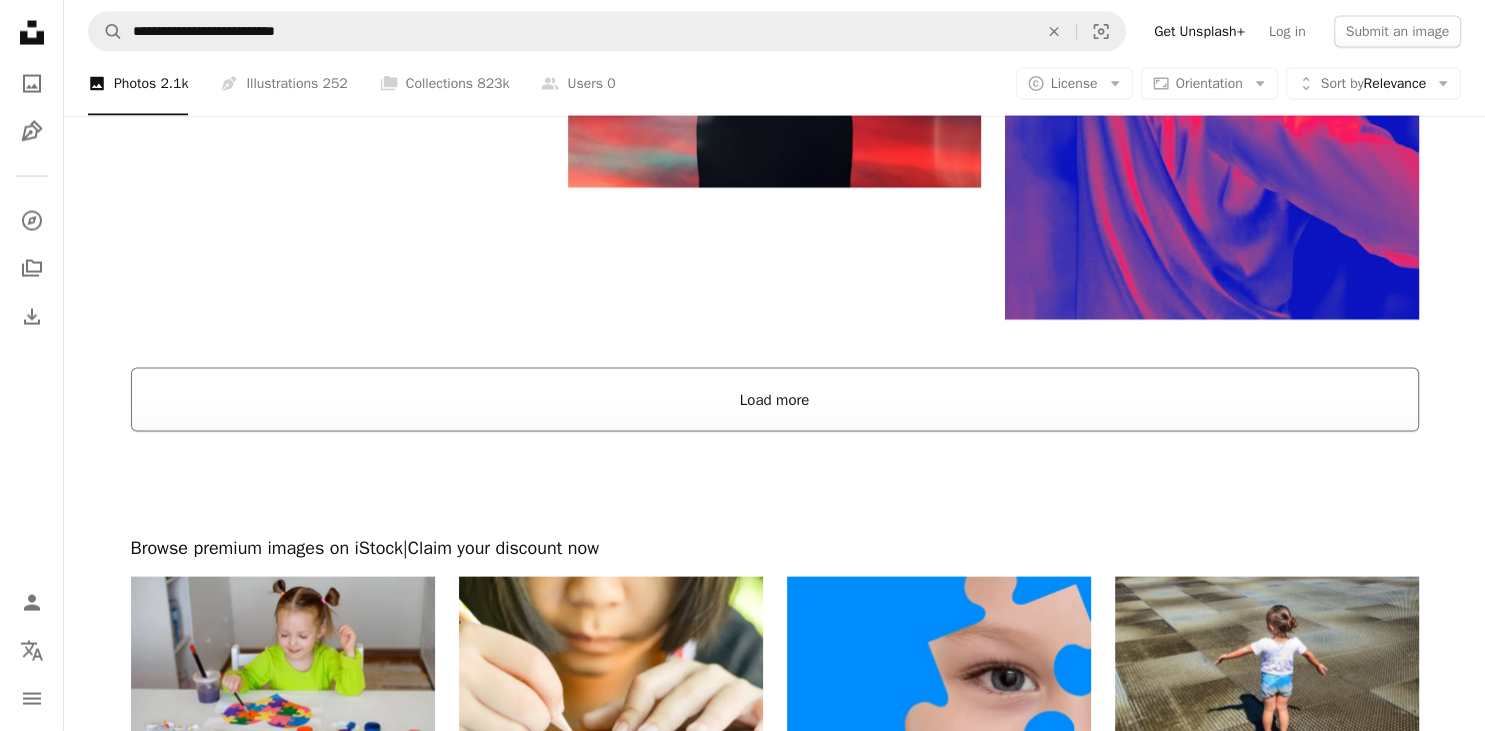click on "Load more" at bounding box center (775, 400) 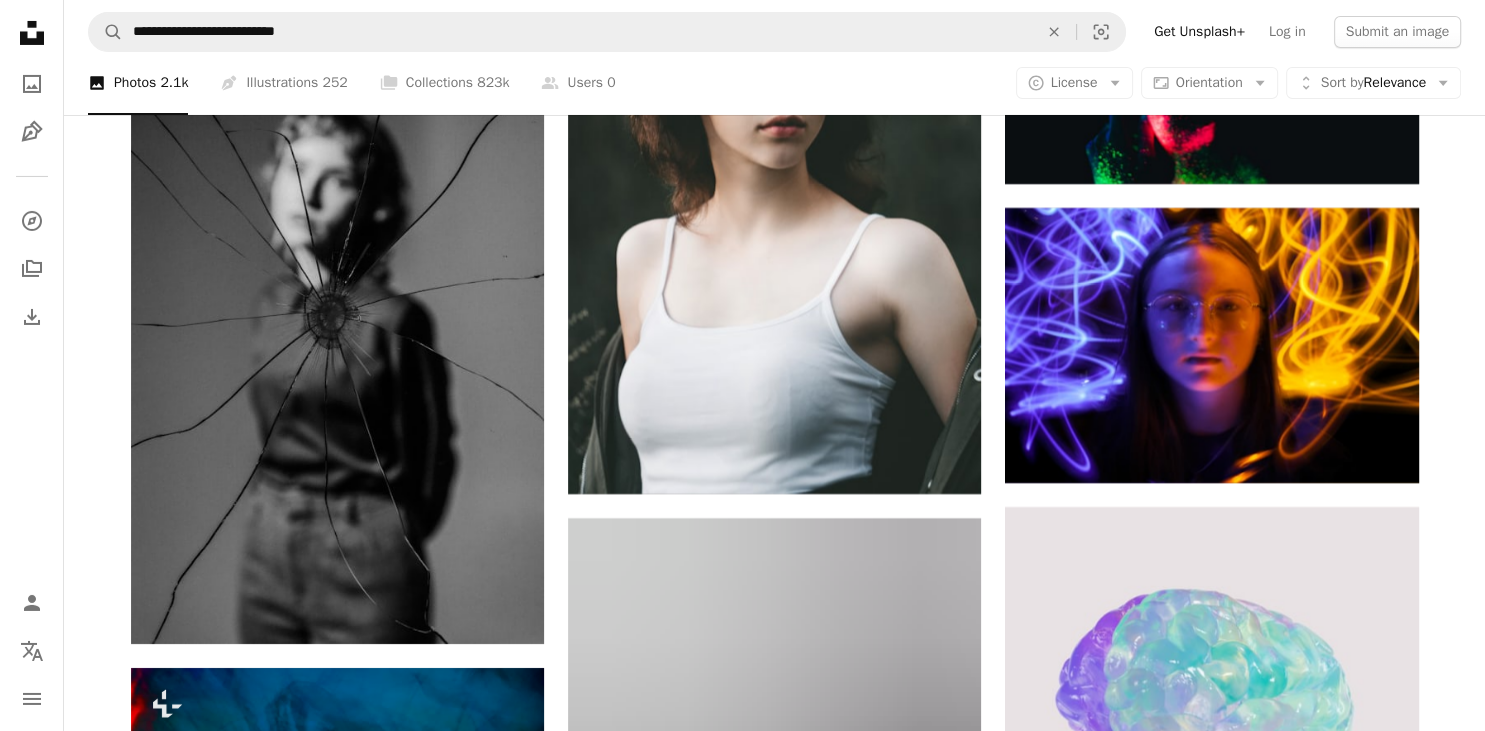 scroll, scrollTop: 7009, scrollLeft: 0, axis: vertical 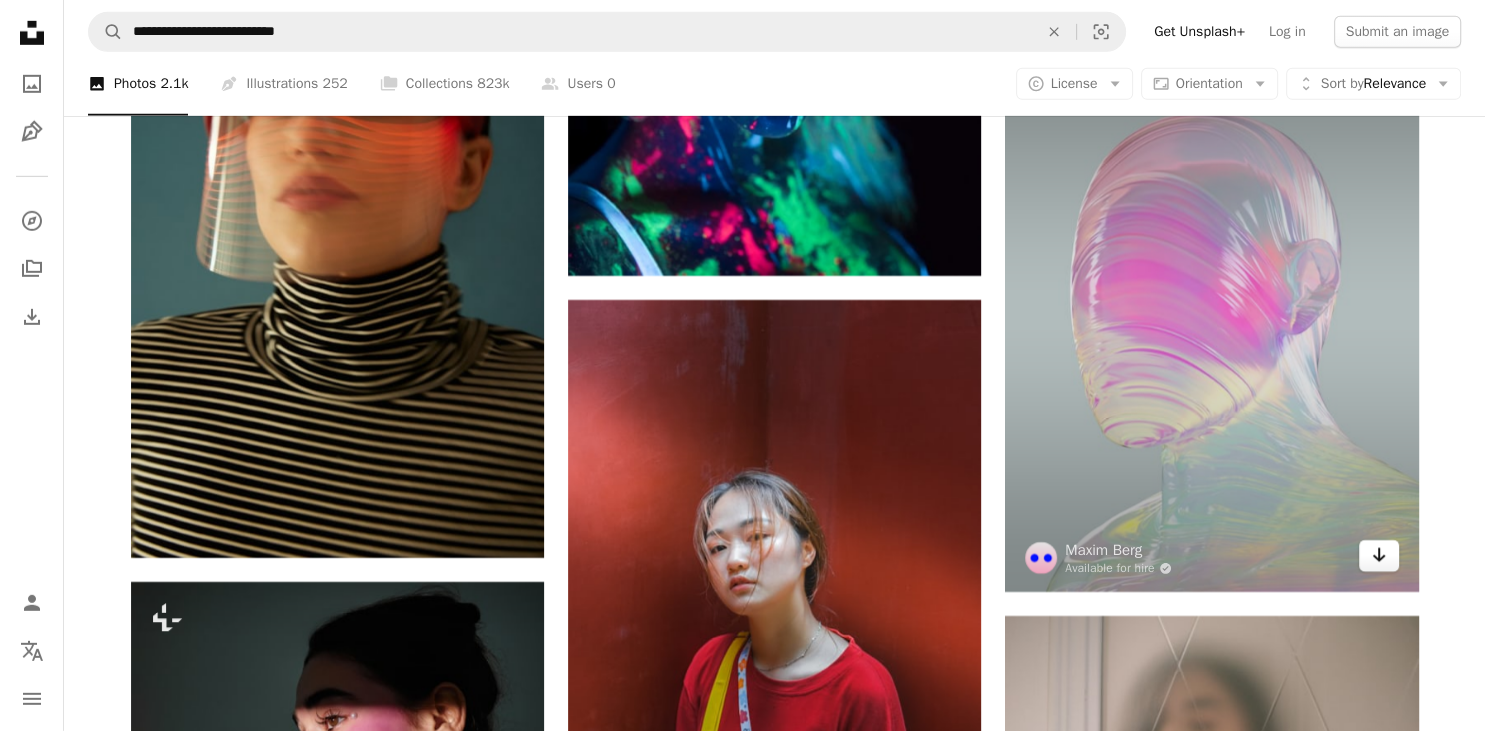 click on "Arrow pointing down" 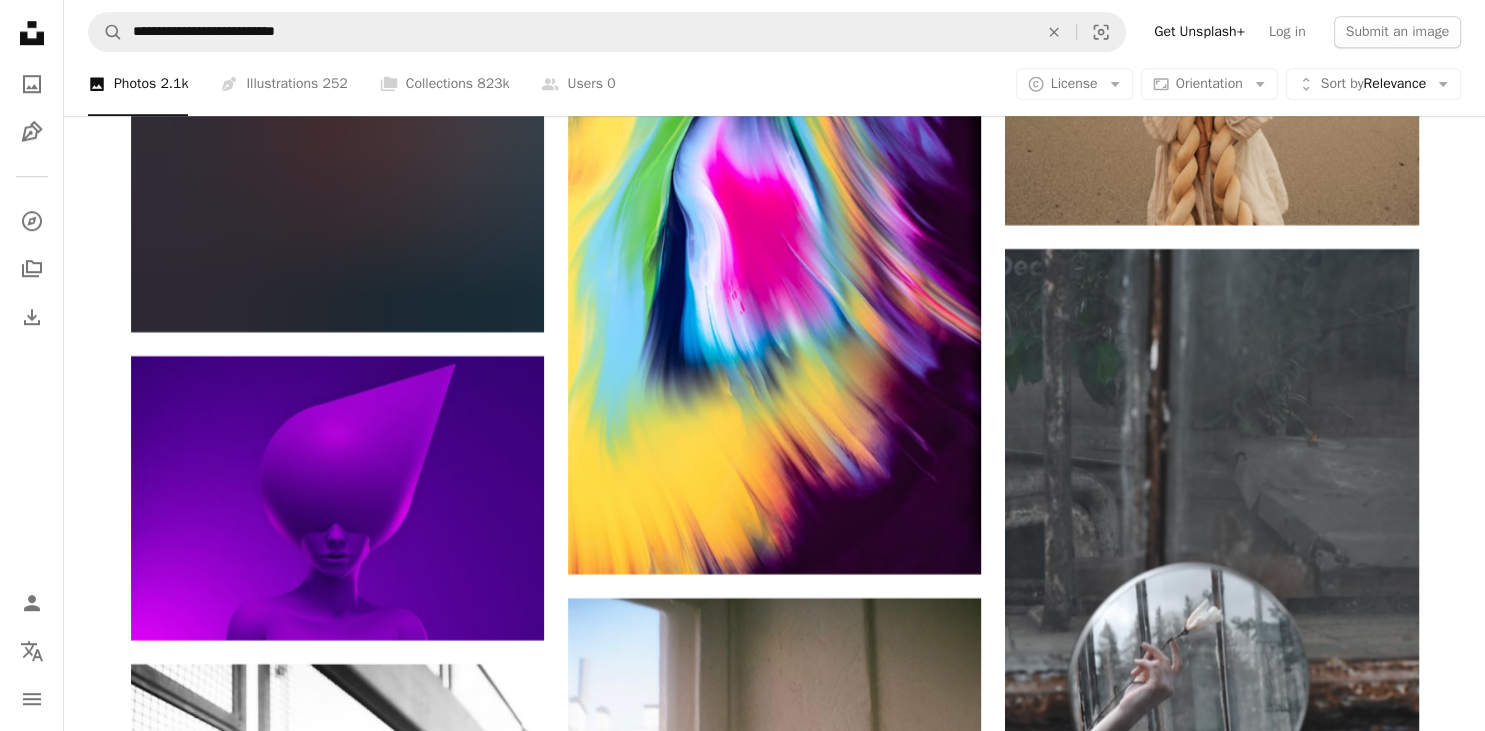 scroll, scrollTop: 16450, scrollLeft: 0, axis: vertical 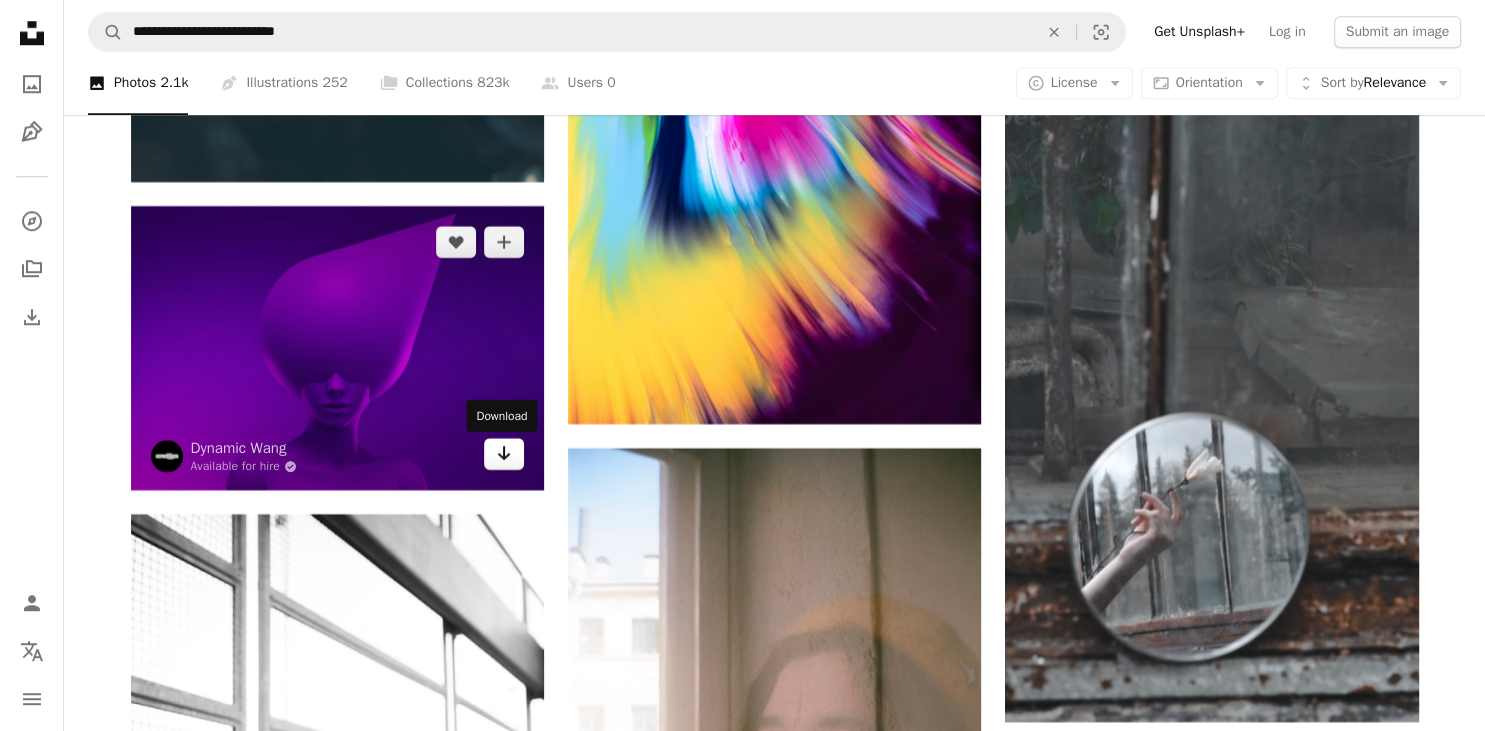 click on "Arrow pointing down" at bounding box center [504, 454] 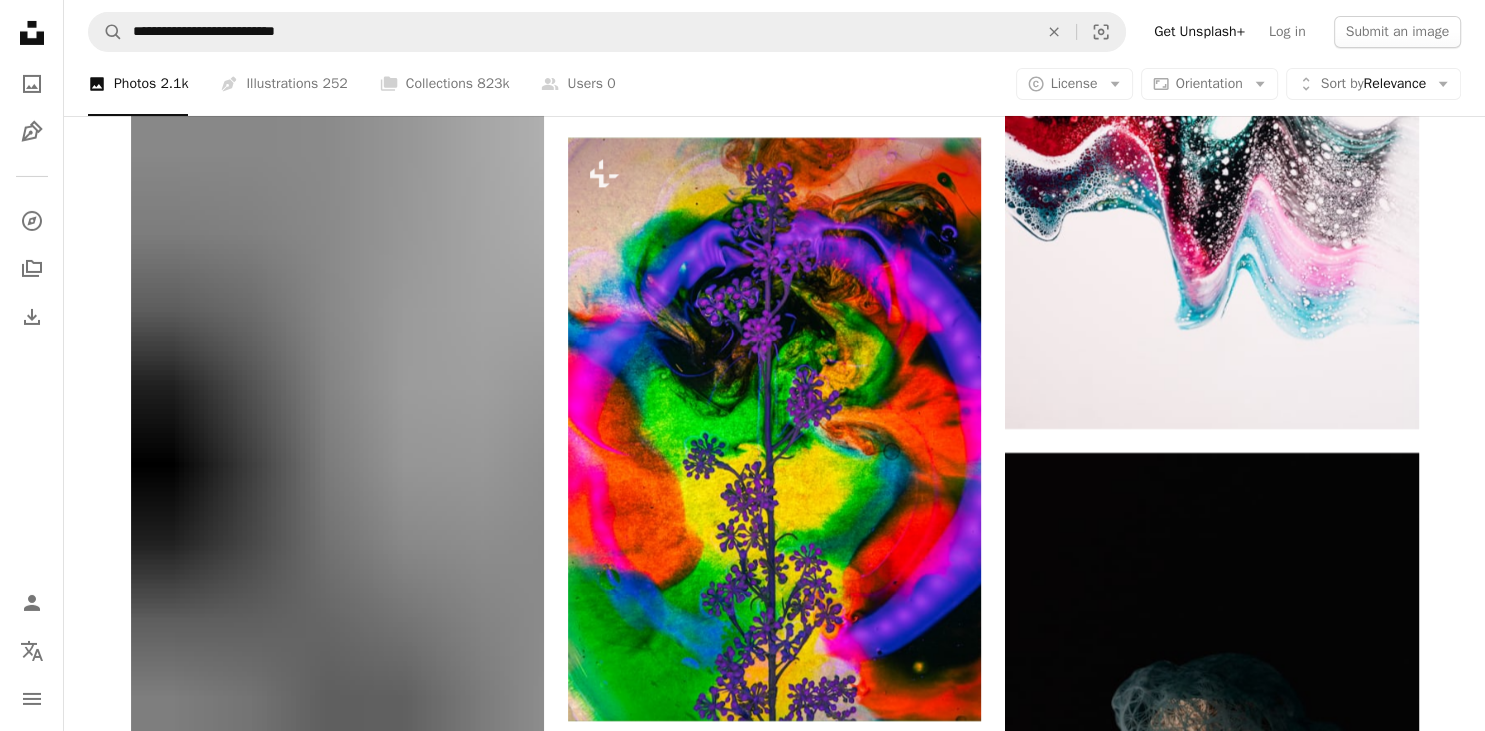 scroll, scrollTop: 22109, scrollLeft: 0, axis: vertical 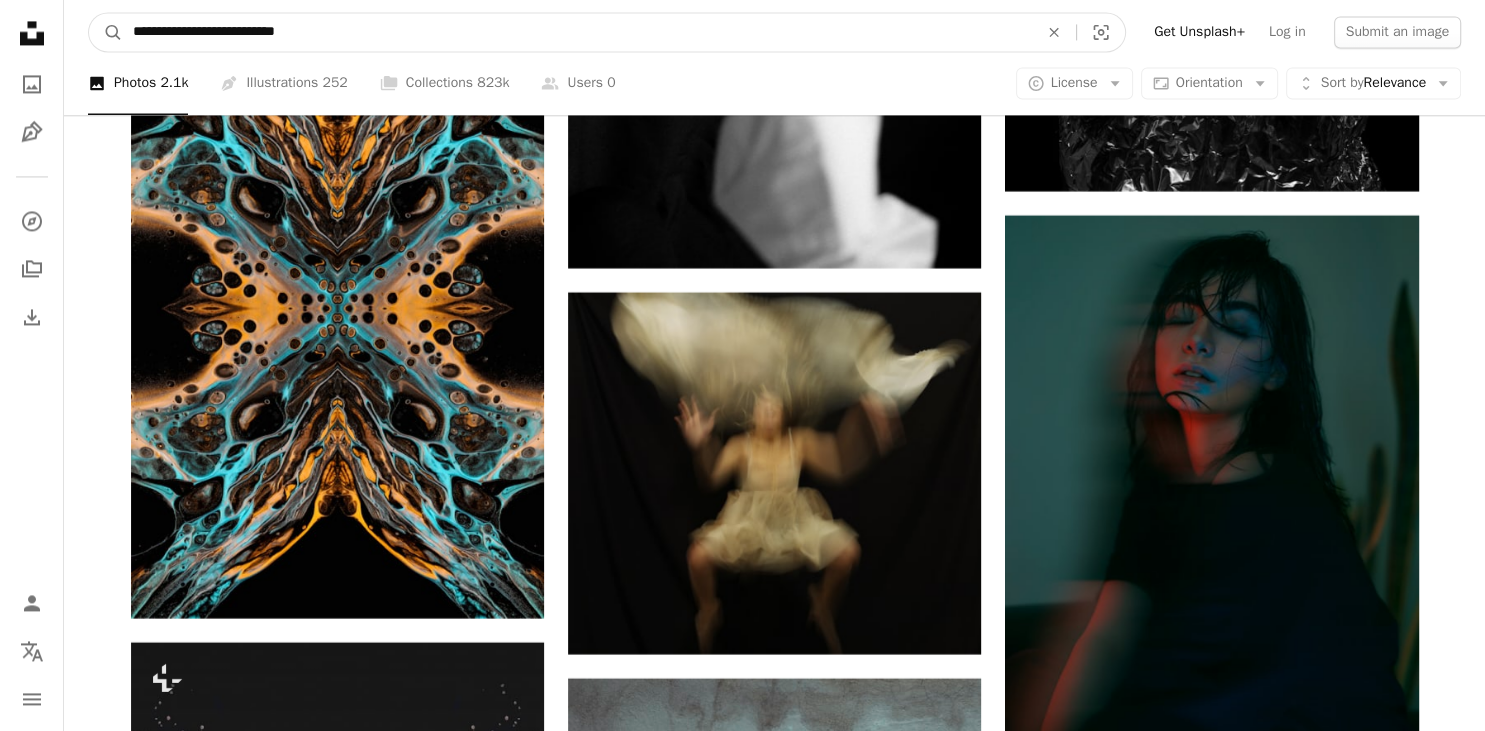 drag, startPoint x: 318, startPoint y: 24, endPoint x: 187, endPoint y: 24, distance: 131 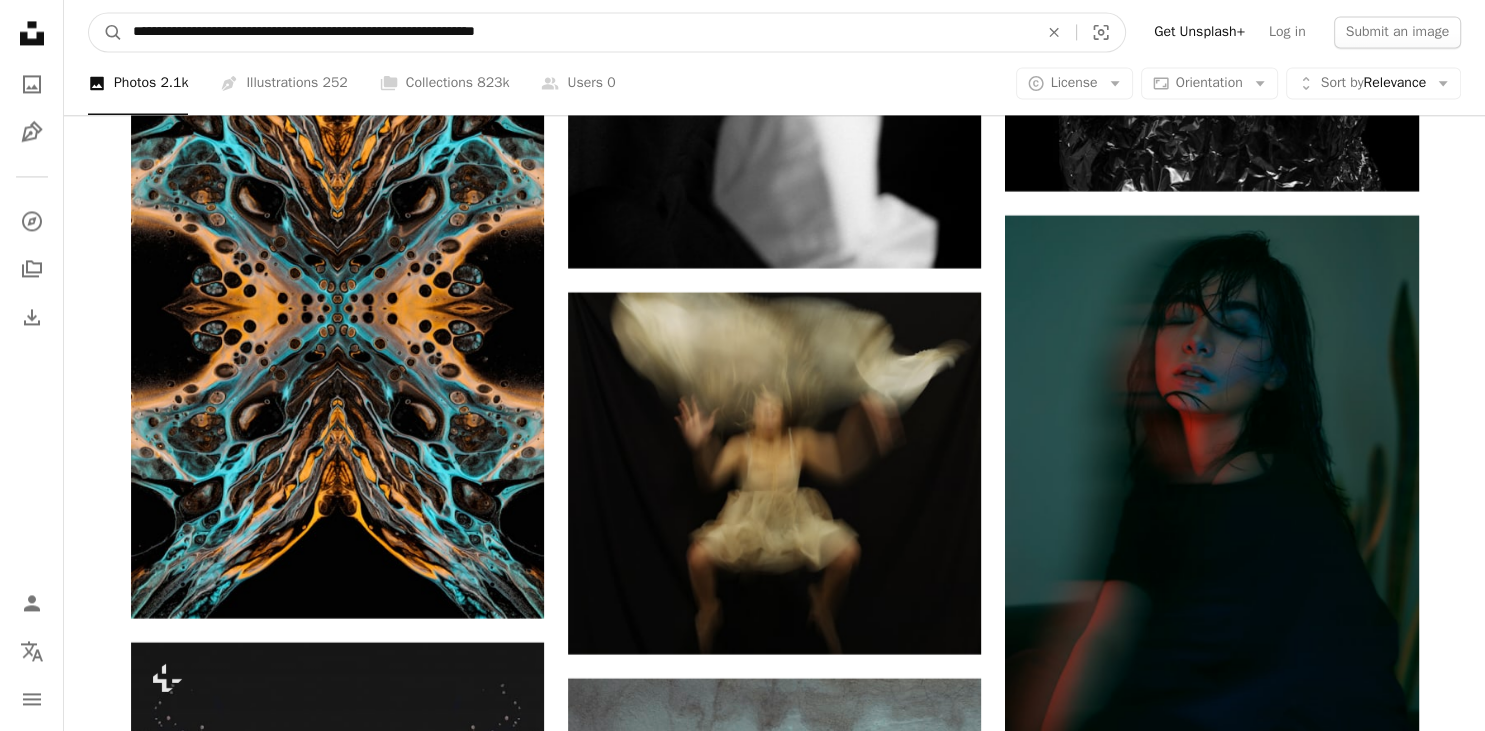 type on "**********" 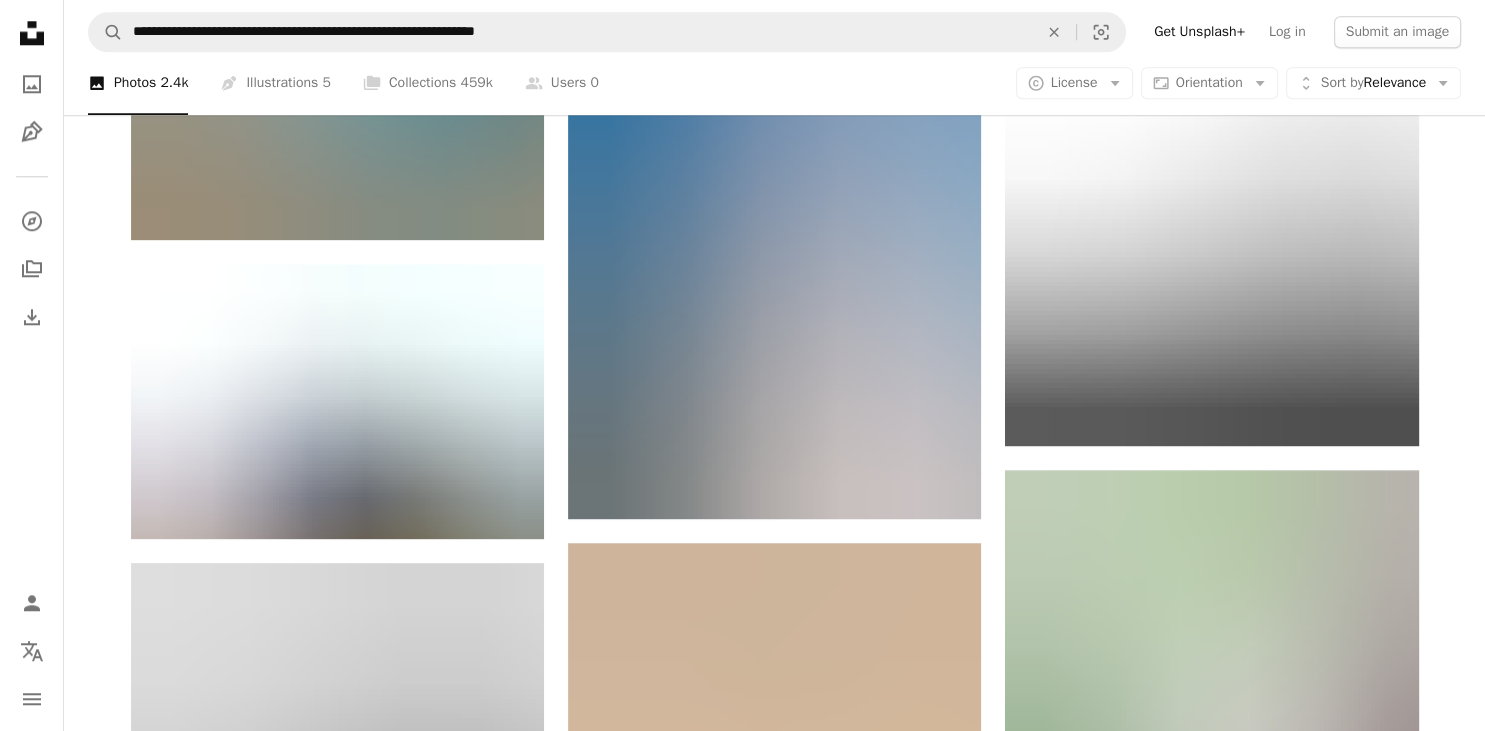 scroll, scrollTop: 0, scrollLeft: 0, axis: both 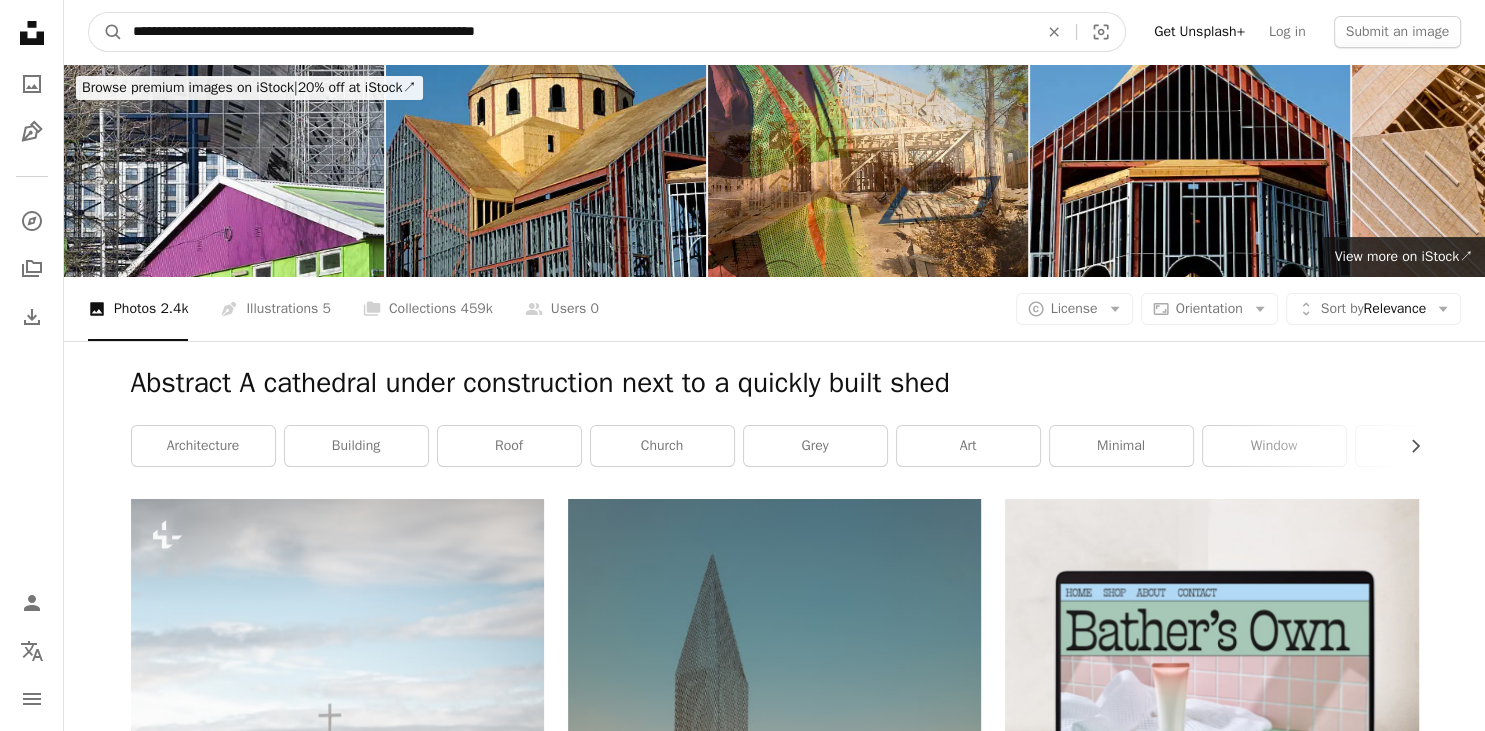 drag, startPoint x: 184, startPoint y: 32, endPoint x: -20, endPoint y: 39, distance: 204.12006 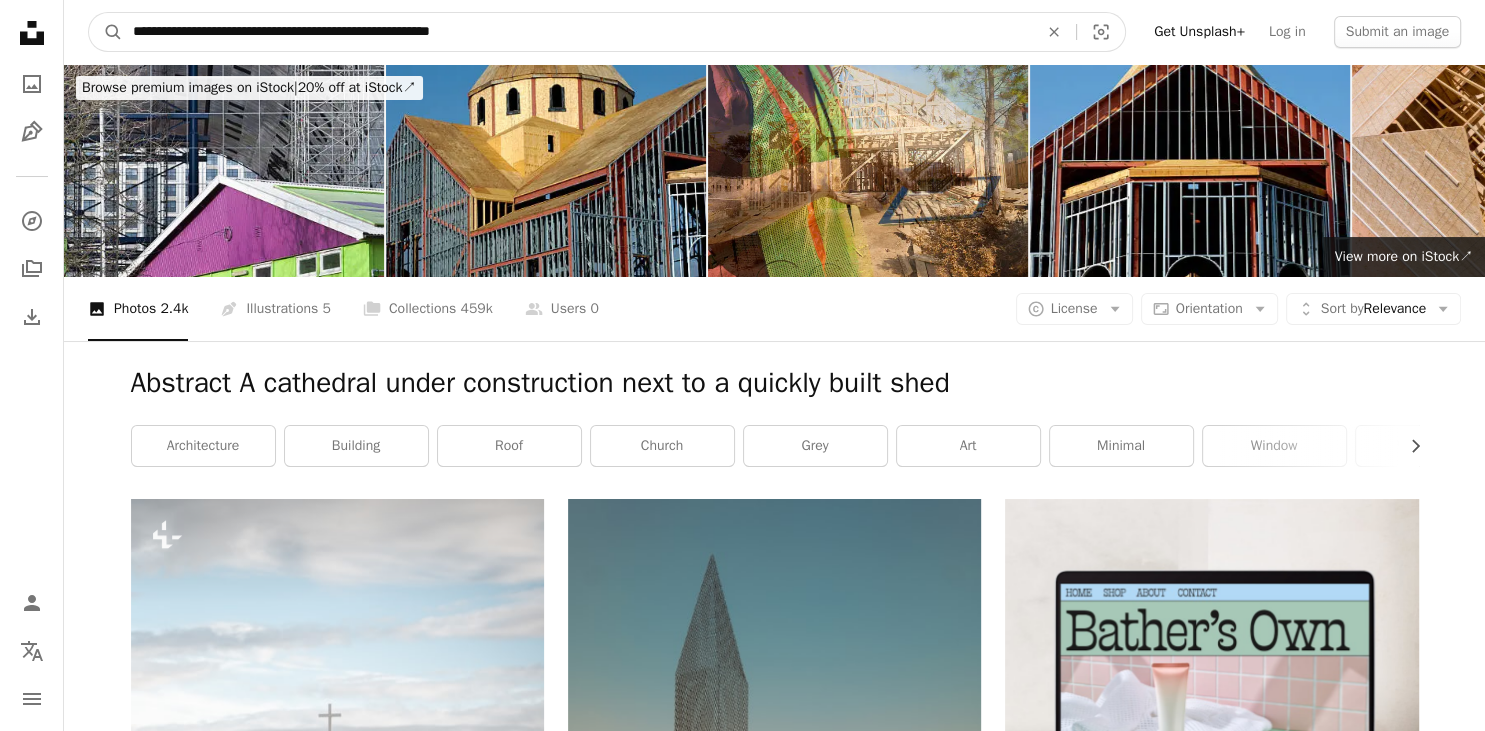 type on "**********" 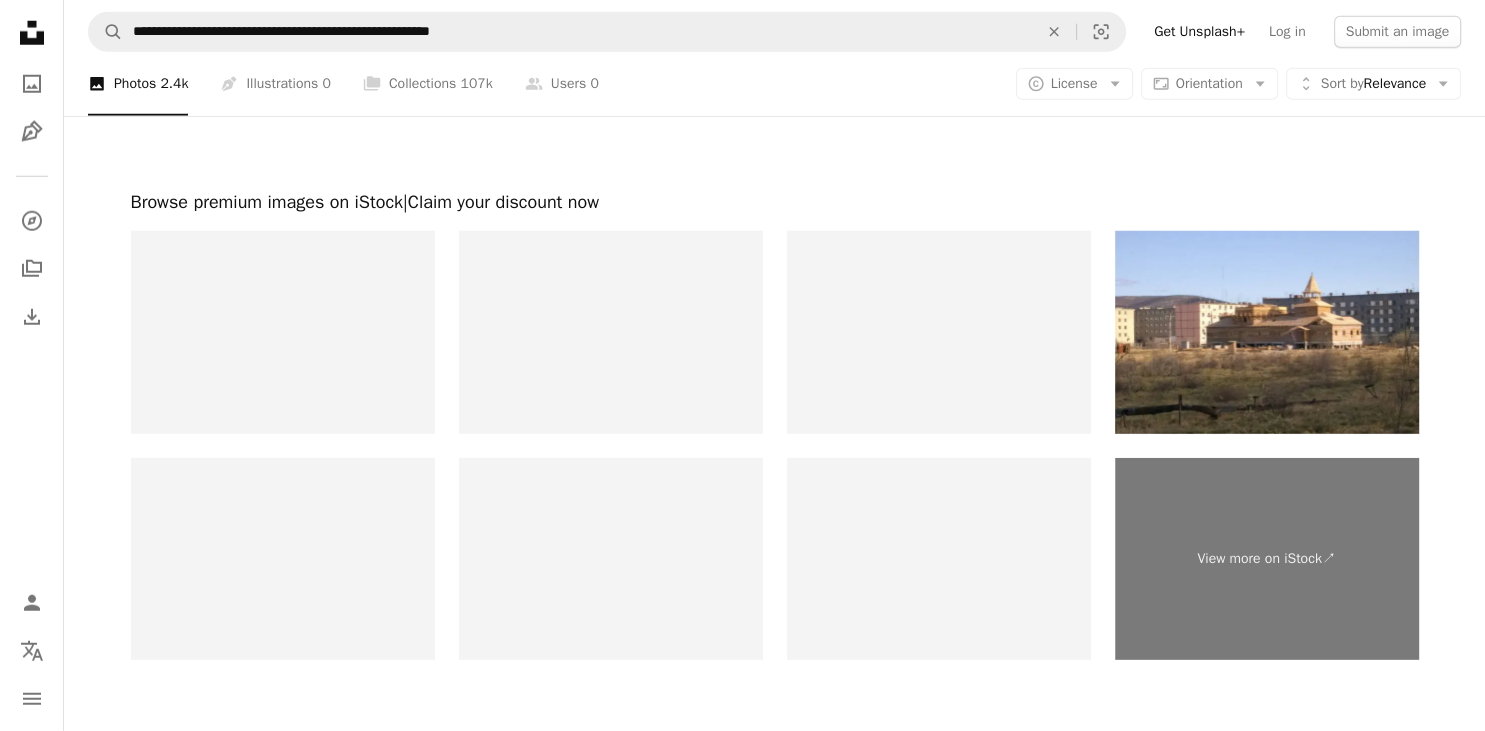 scroll, scrollTop: 5599, scrollLeft: 0, axis: vertical 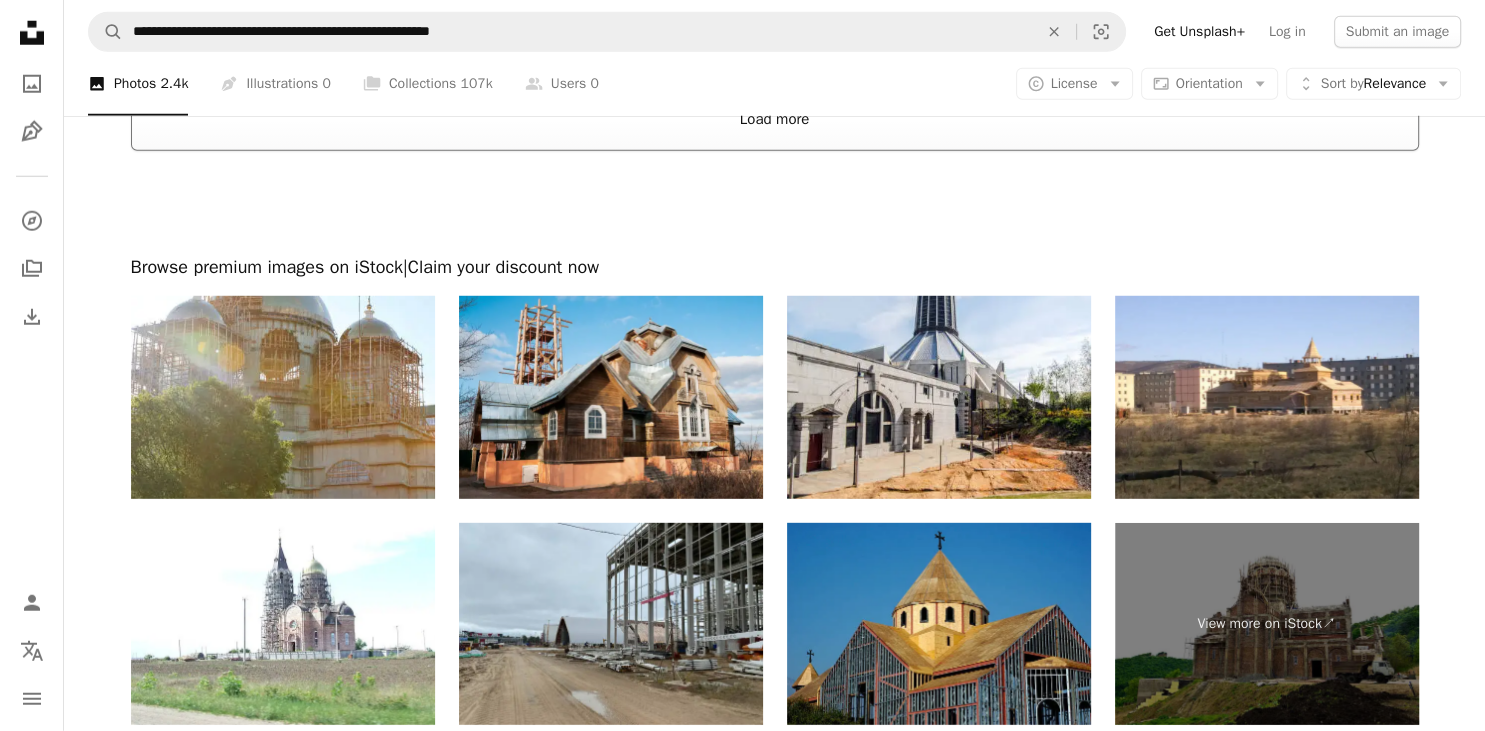 click on "Load more" at bounding box center [775, 119] 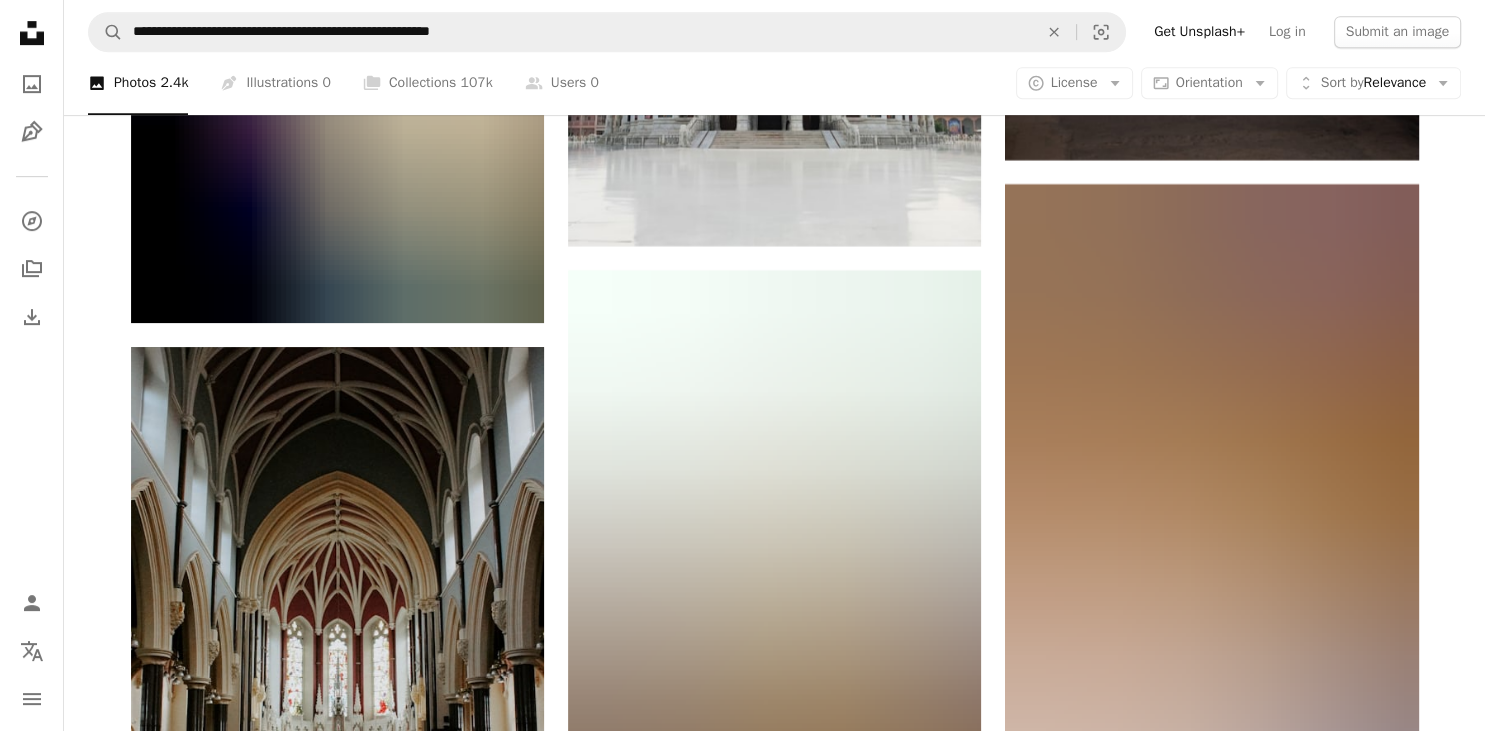 scroll, scrollTop: 8444, scrollLeft: 0, axis: vertical 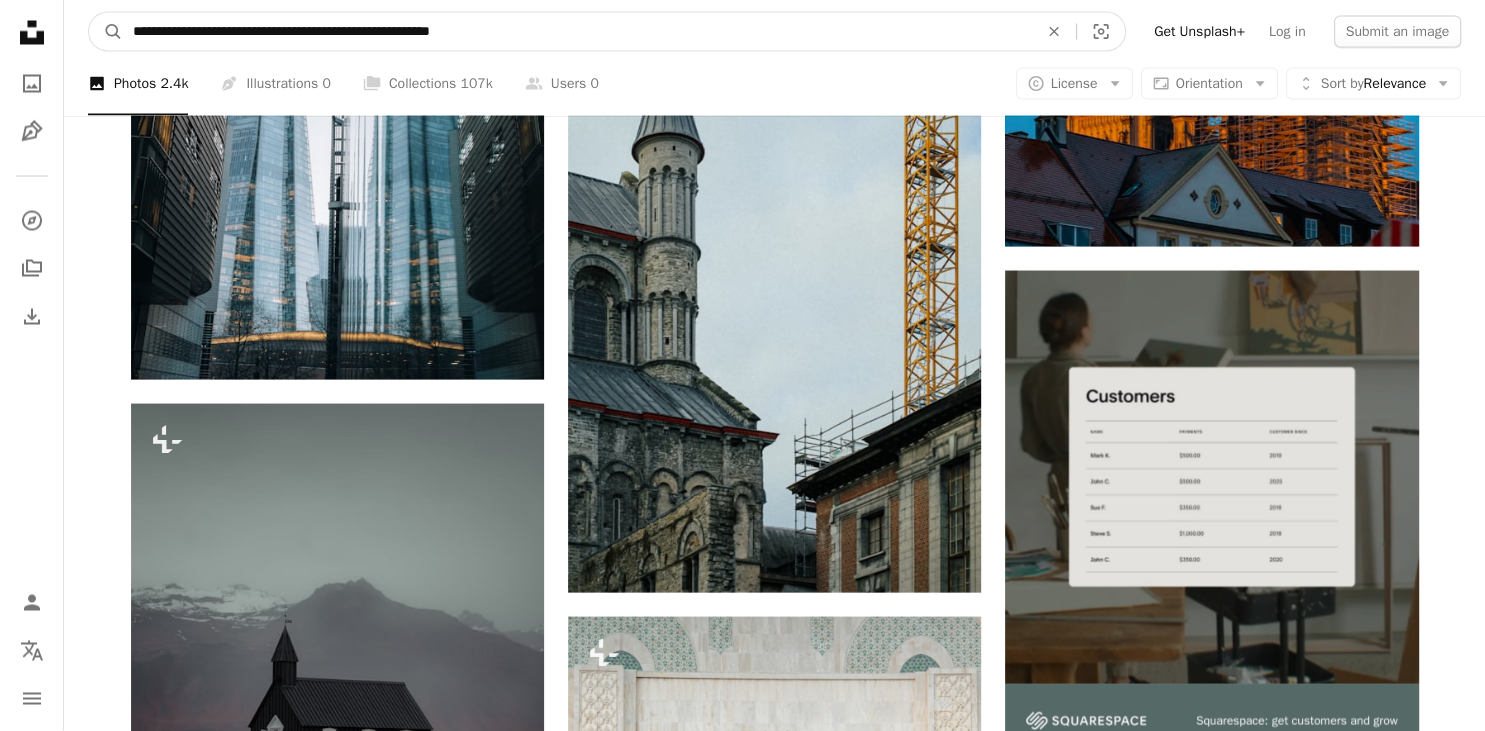 drag, startPoint x: 510, startPoint y: 39, endPoint x: 66, endPoint y: 11, distance: 444.88202 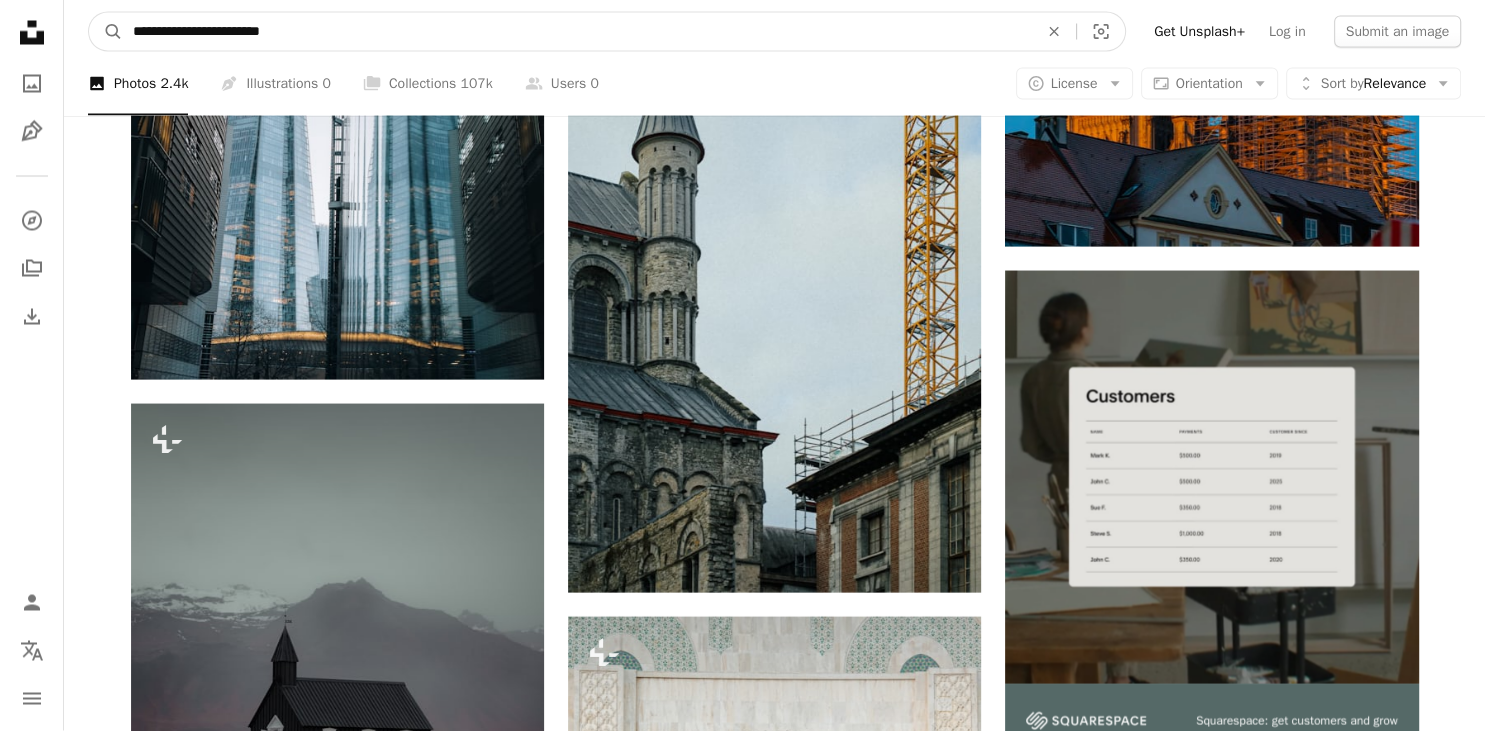 type on "**********" 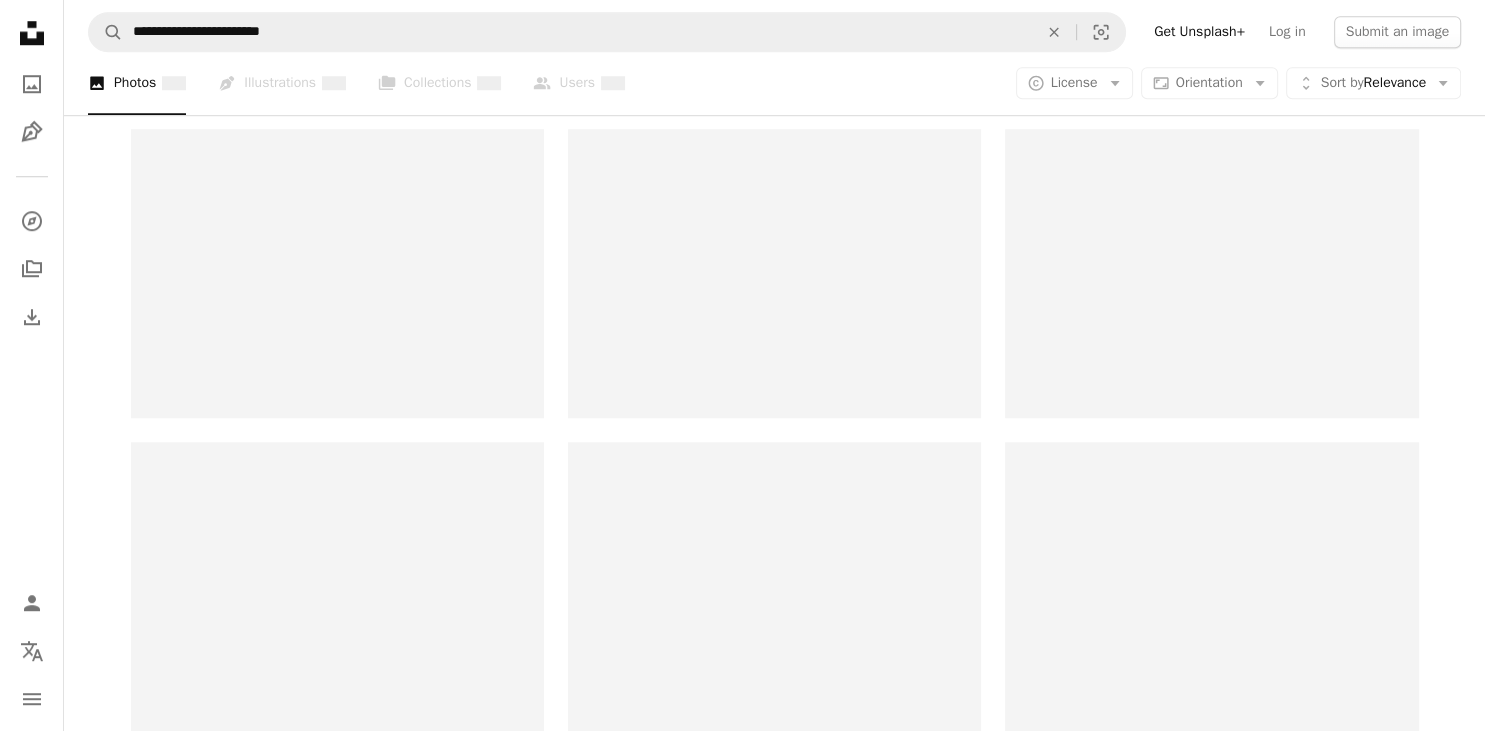 scroll, scrollTop: 0, scrollLeft: 0, axis: both 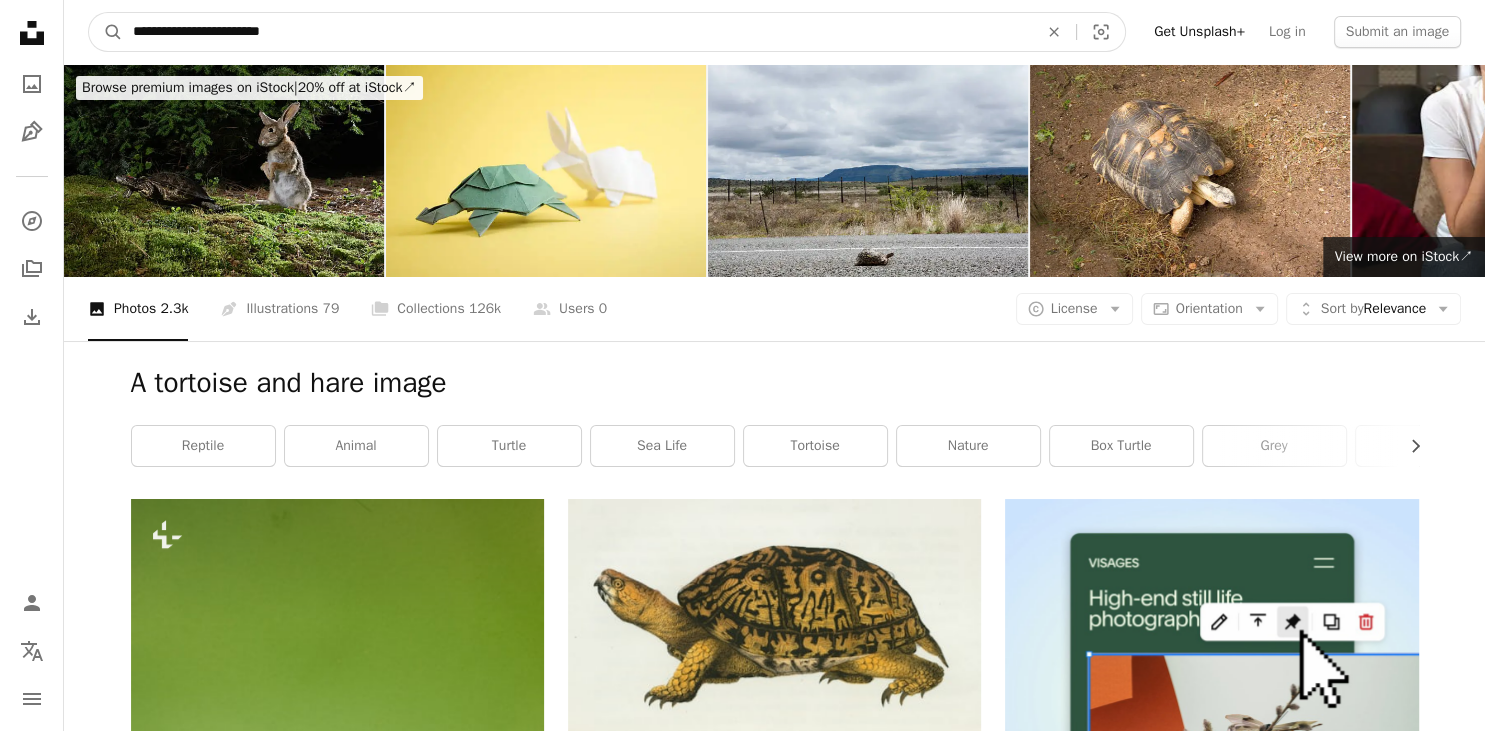 click on "**********" at bounding box center (577, 32) 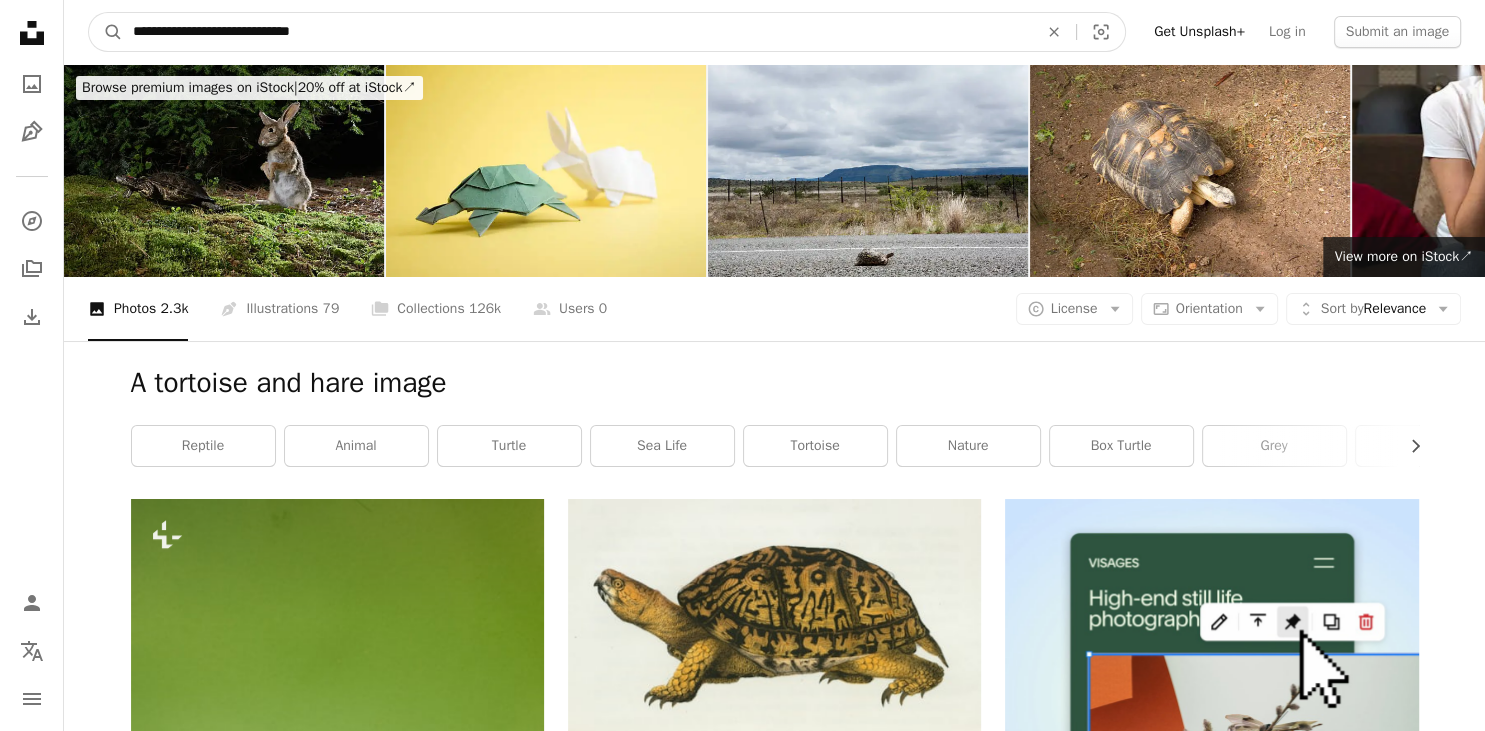 type on "**********" 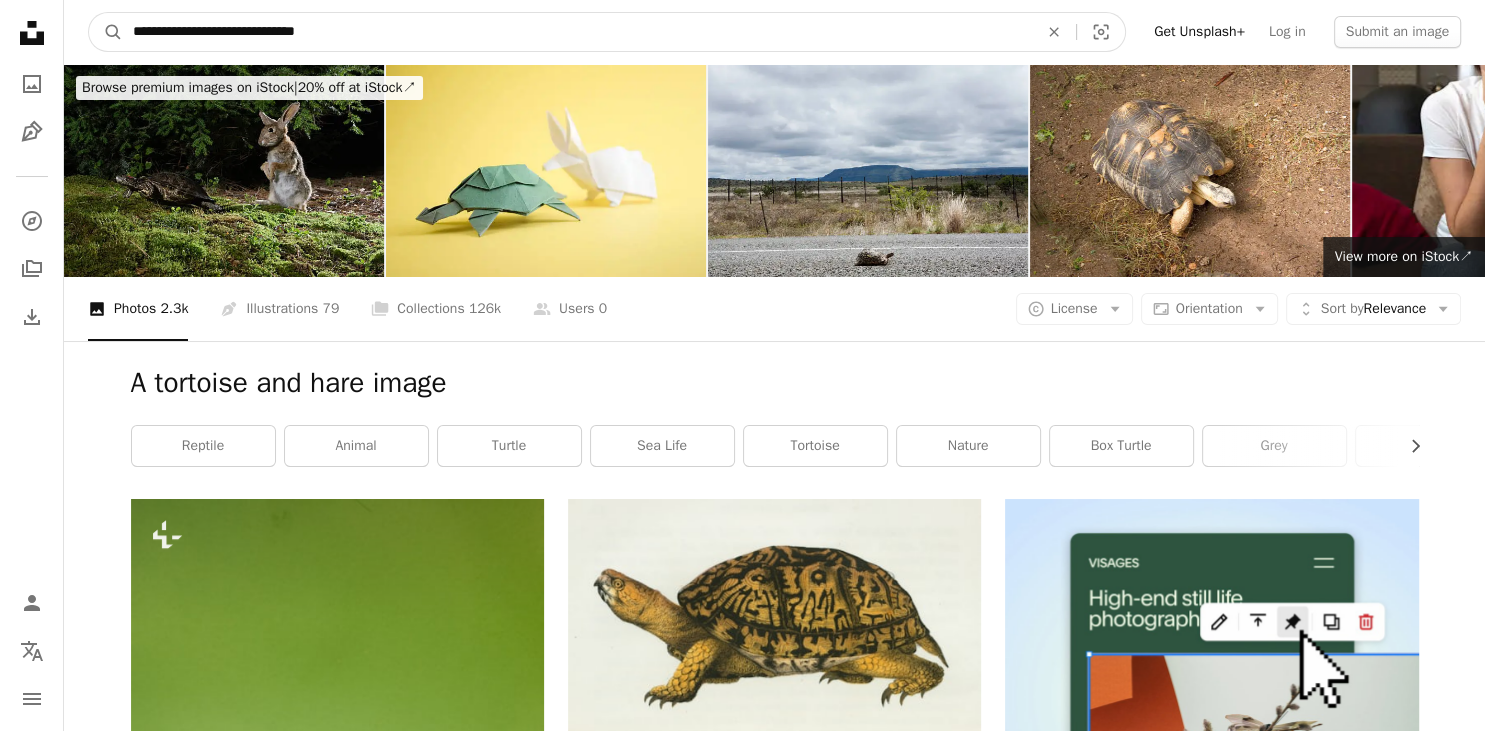 click on "A magnifying glass" at bounding box center (106, 32) 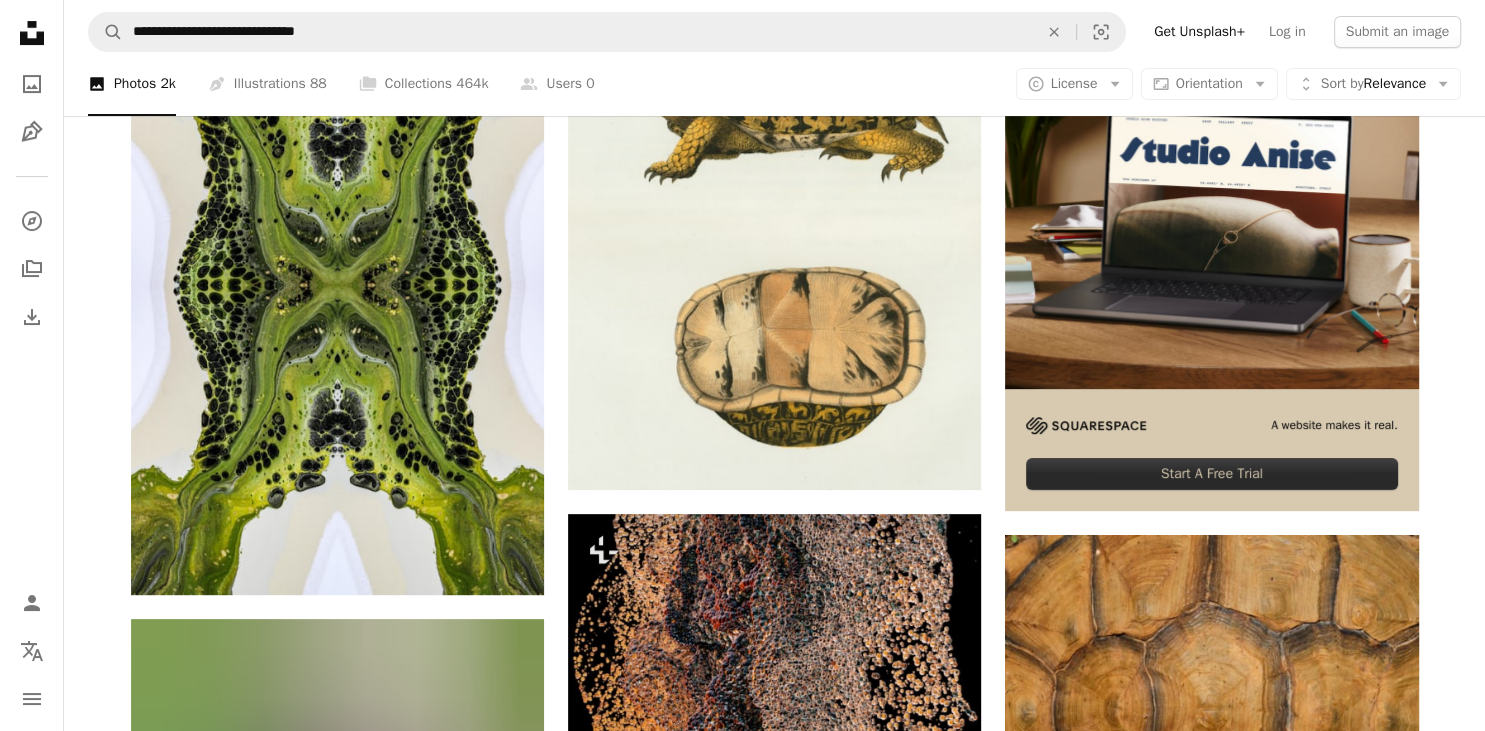 scroll, scrollTop: 712, scrollLeft: 0, axis: vertical 